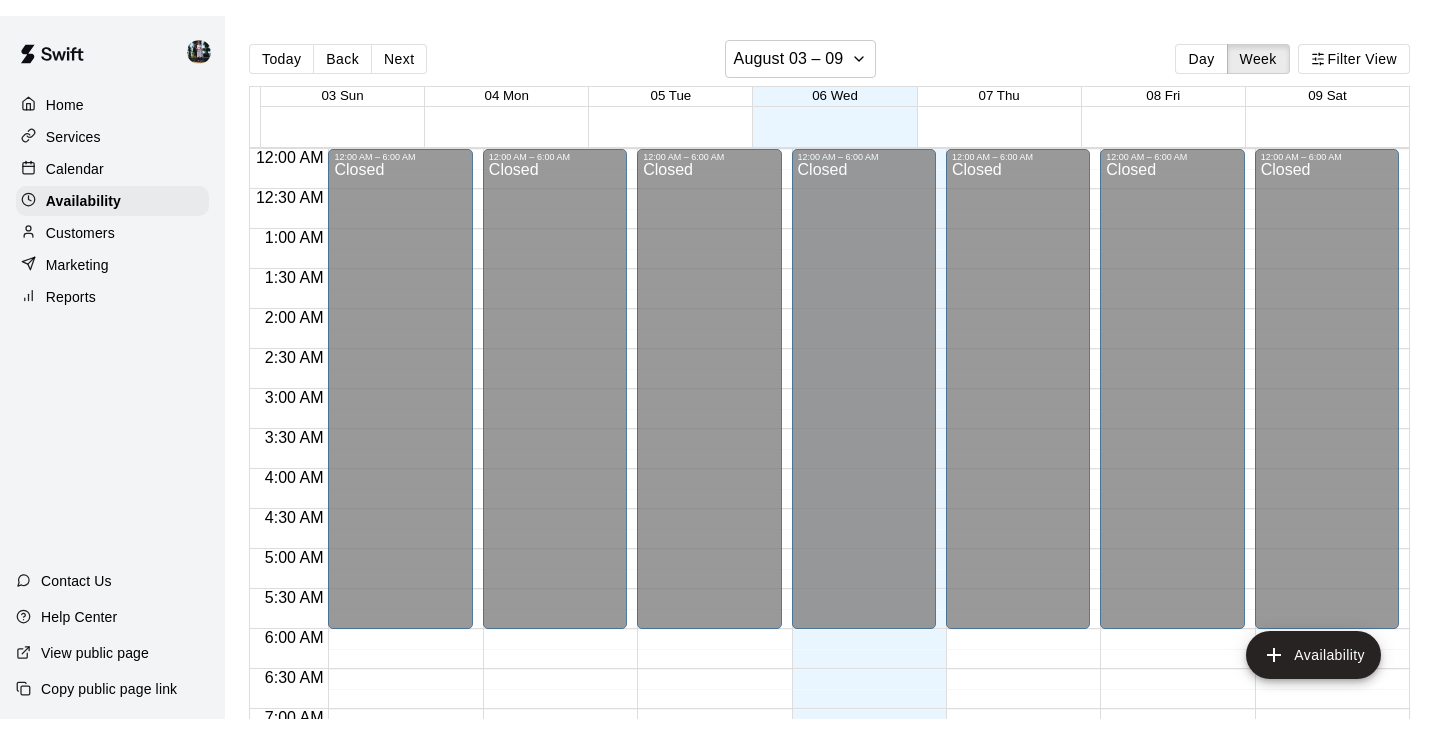 scroll, scrollTop: 0, scrollLeft: 0, axis: both 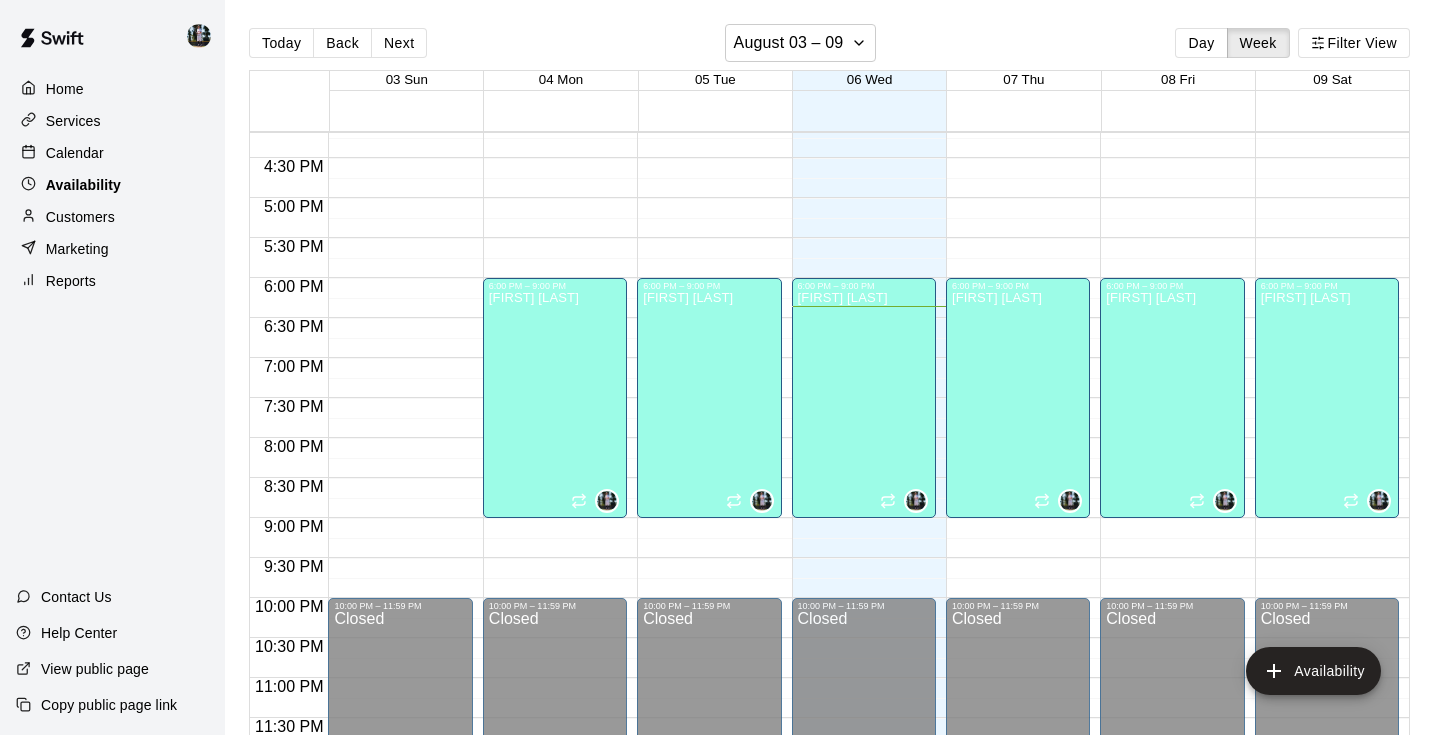 click on "Availability" at bounding box center (83, 185) 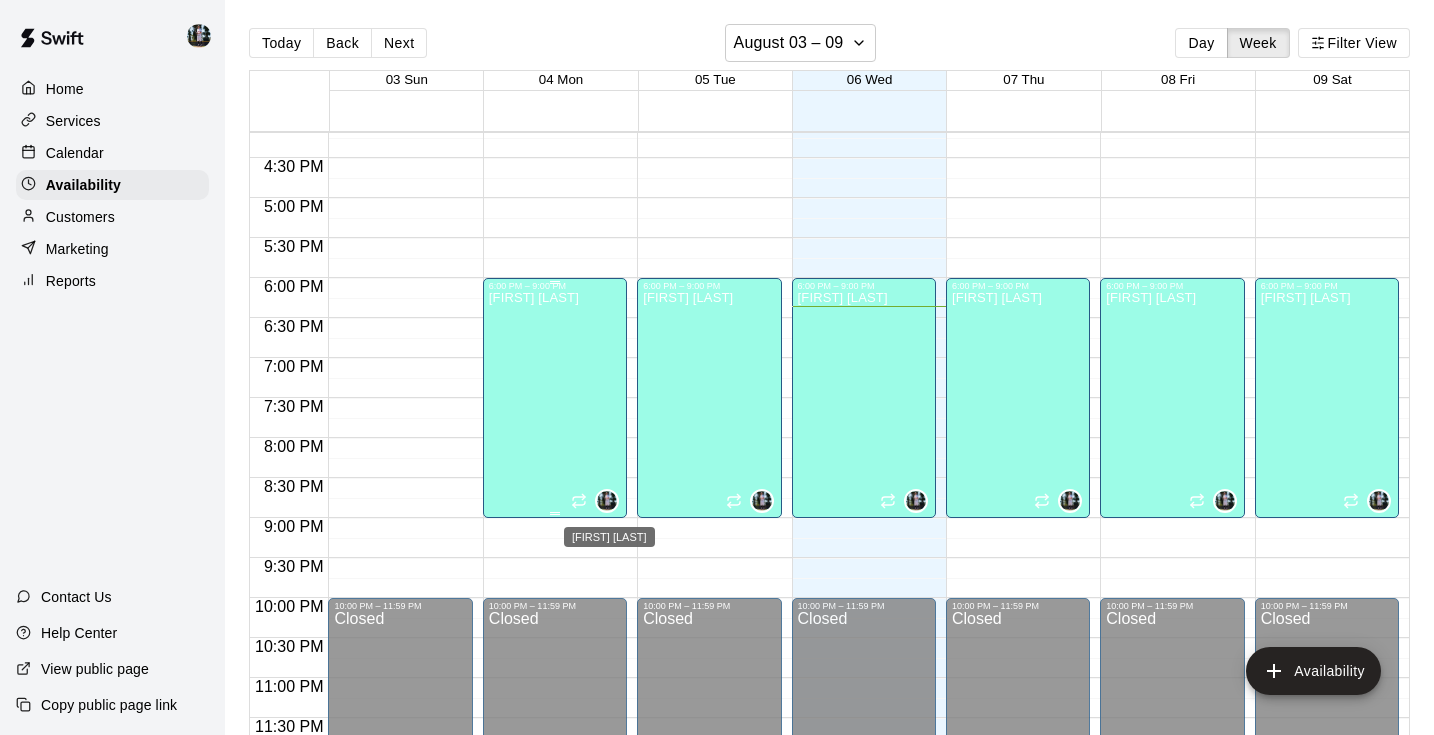 click at bounding box center [607, 501] 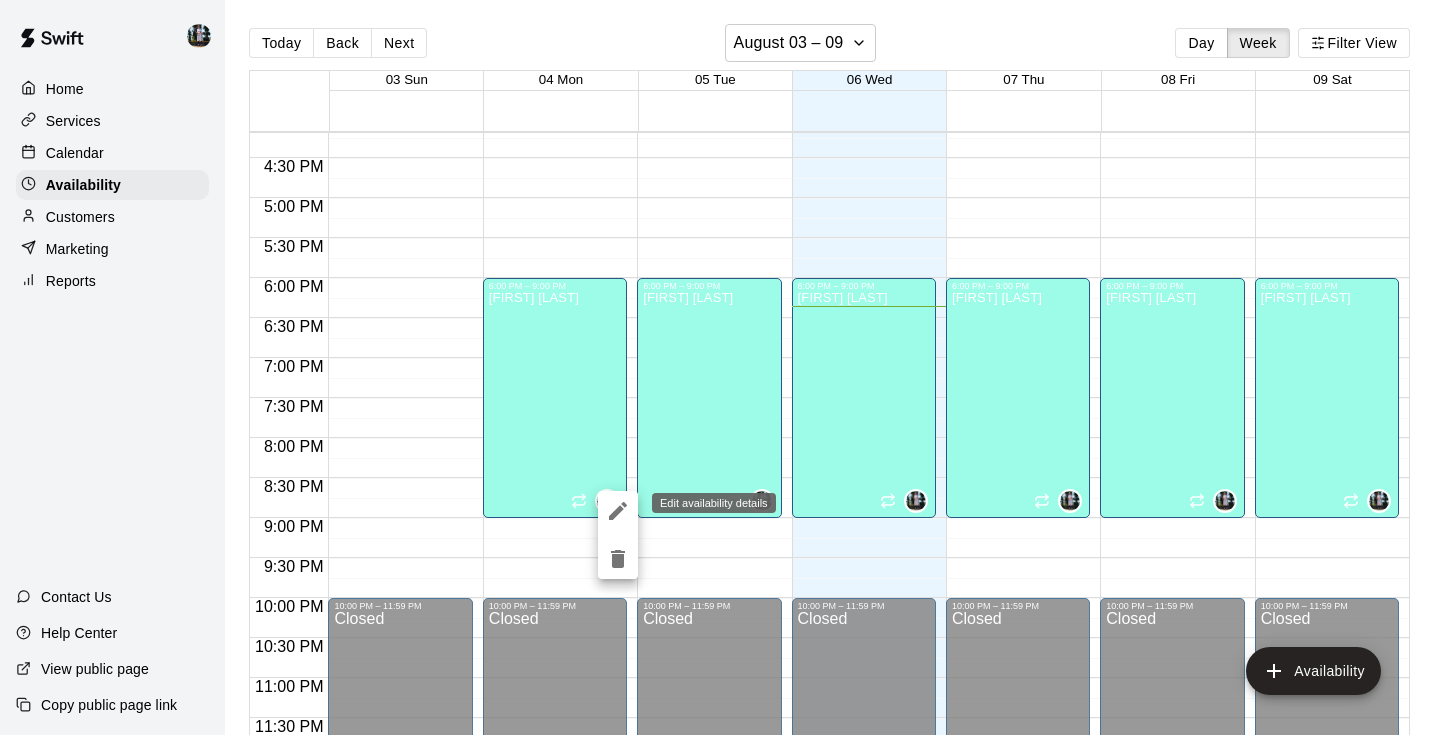 click 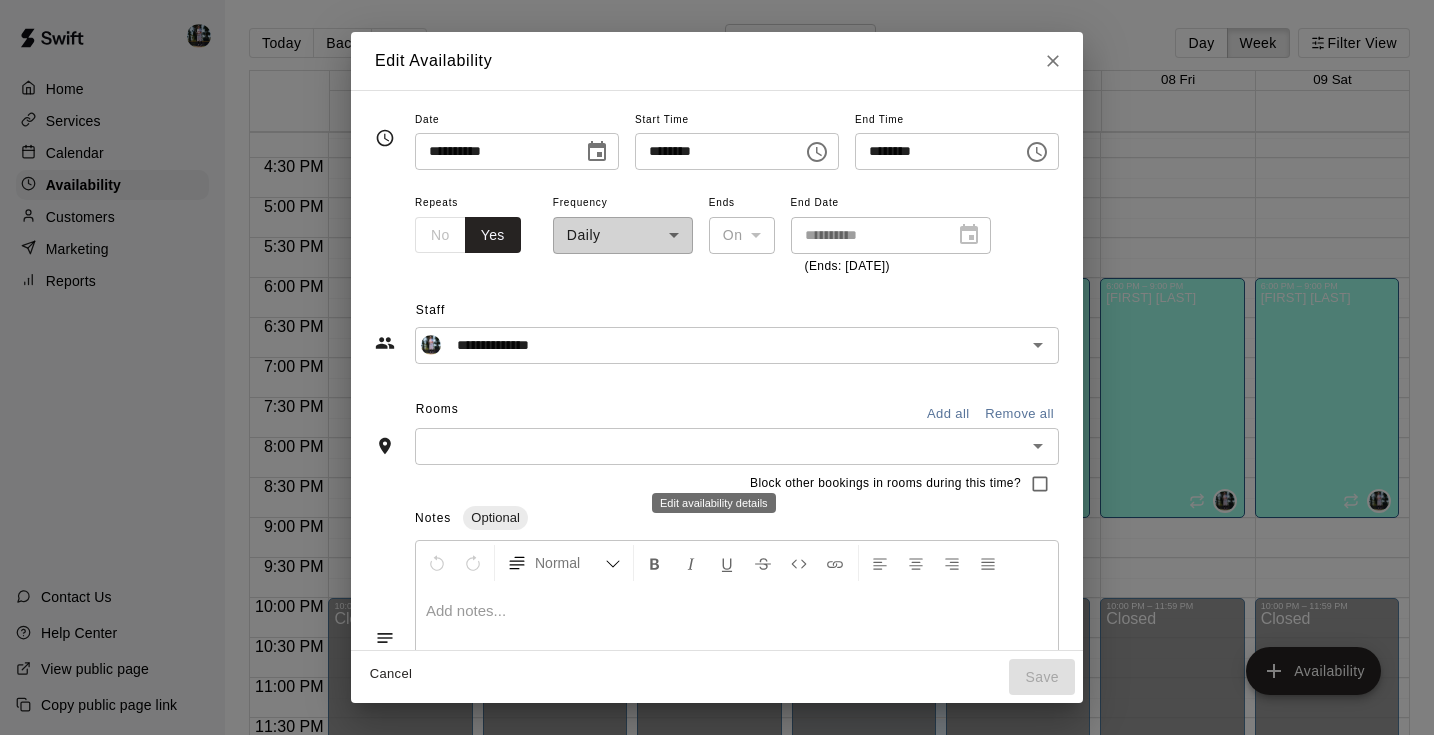 type on "**********" 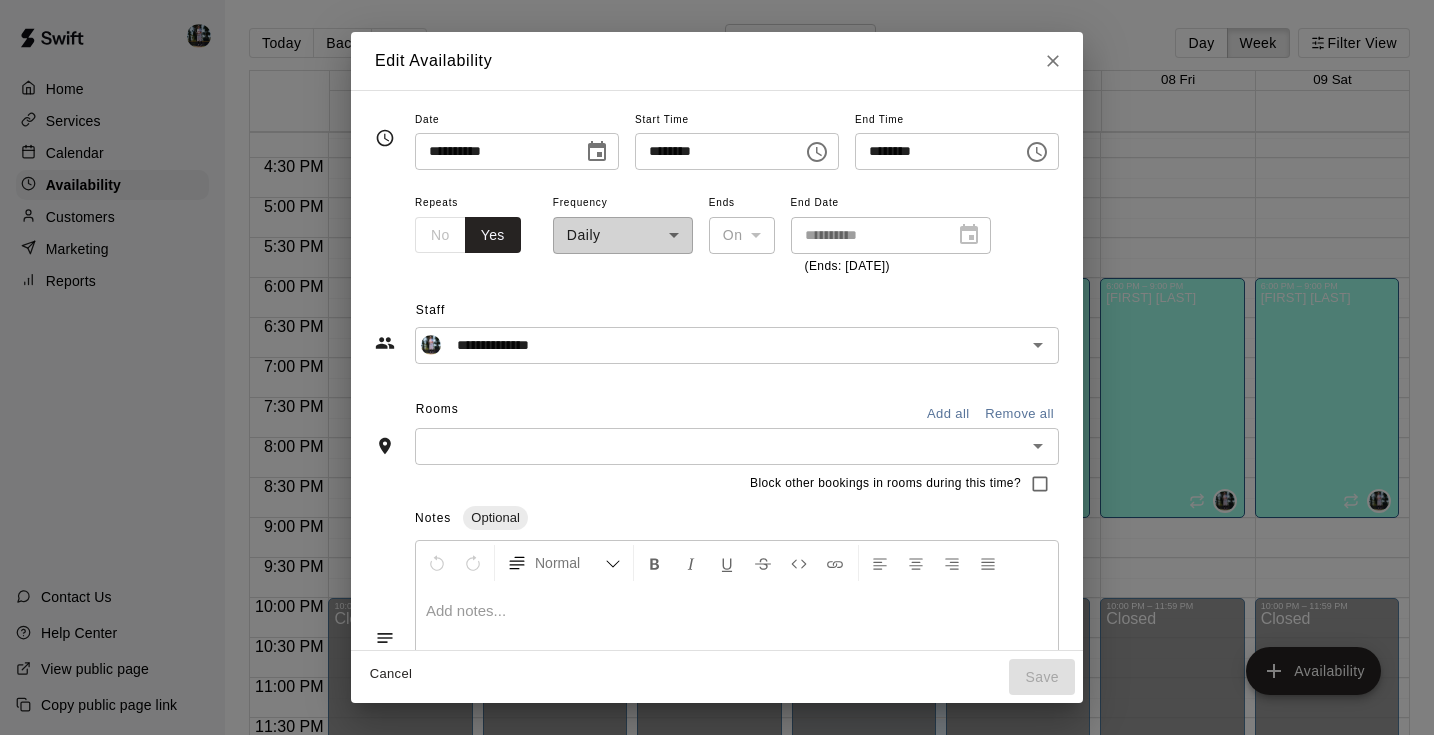 scroll, scrollTop: 0, scrollLeft: 0, axis: both 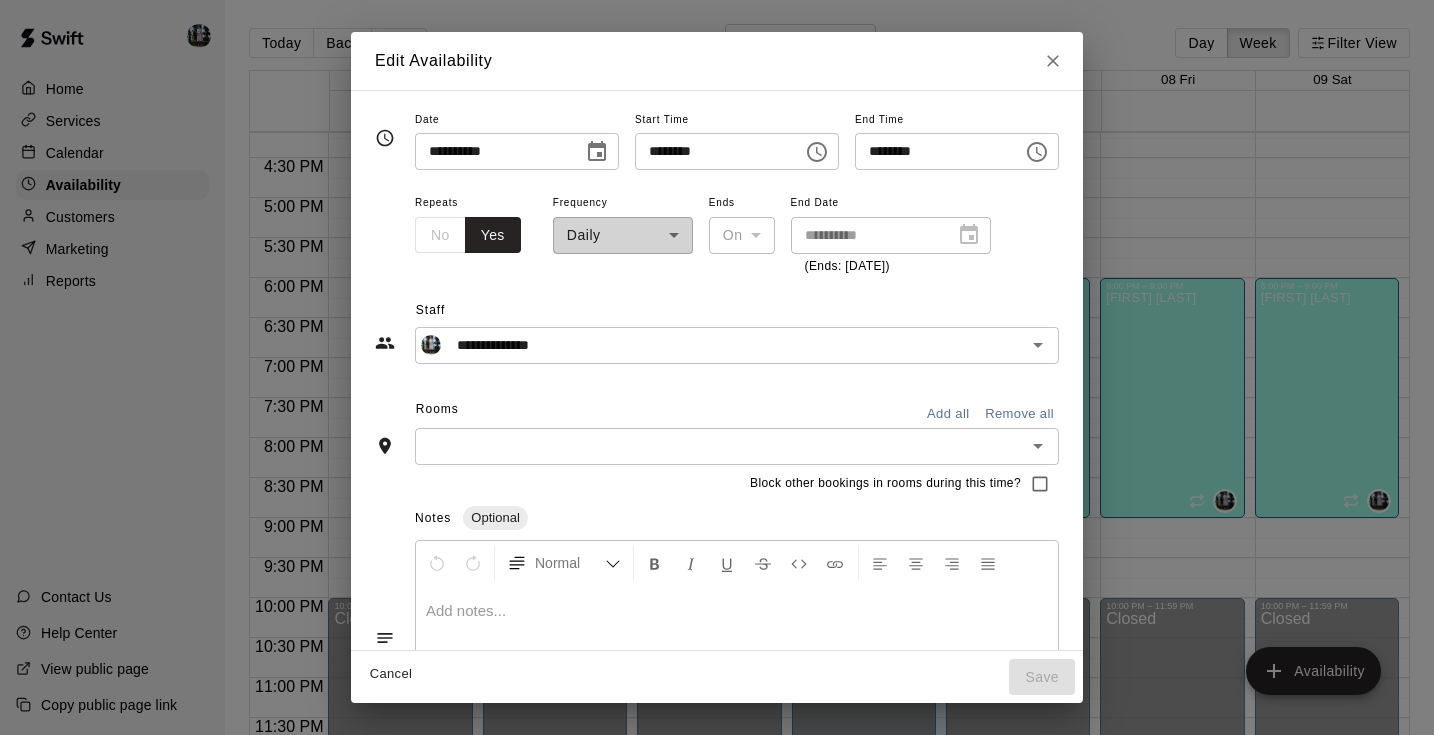 click on "​" at bounding box center (737, 446) 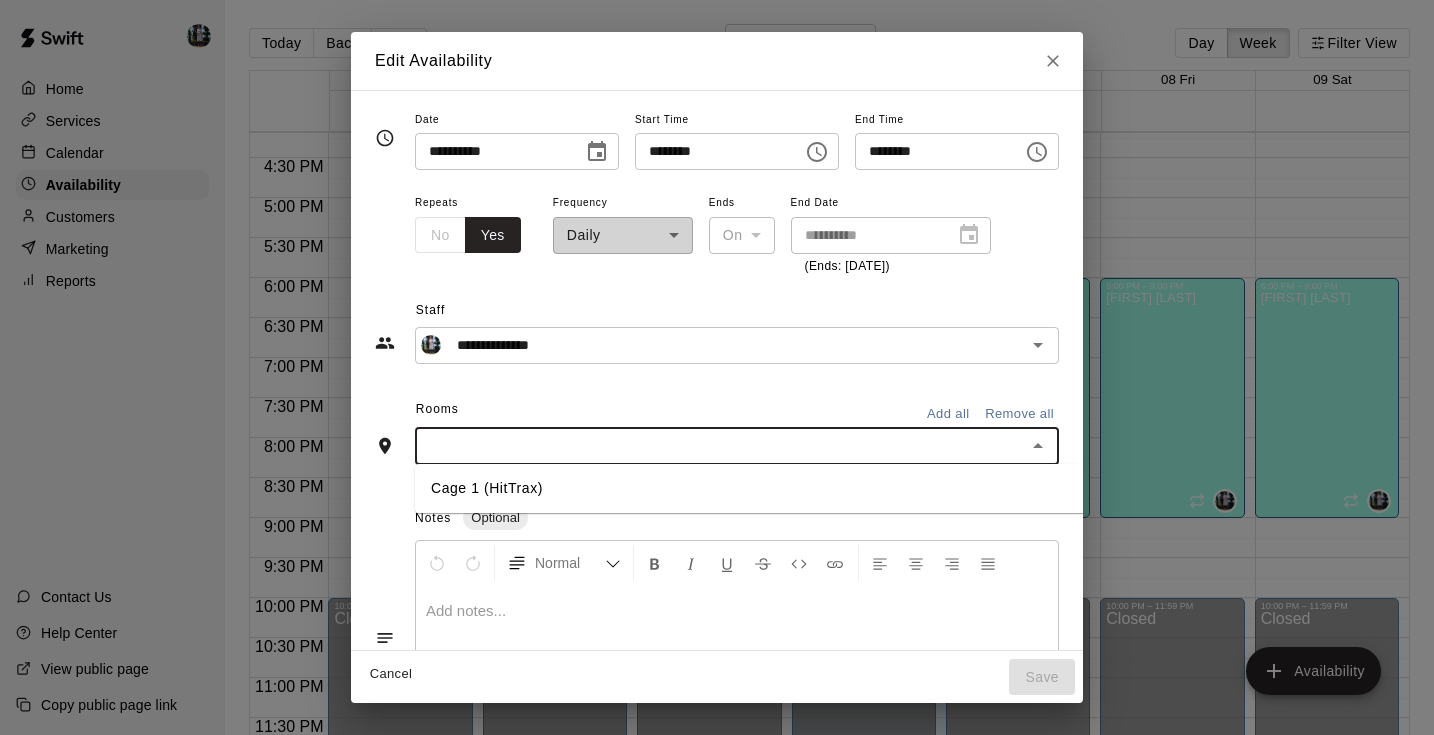 click 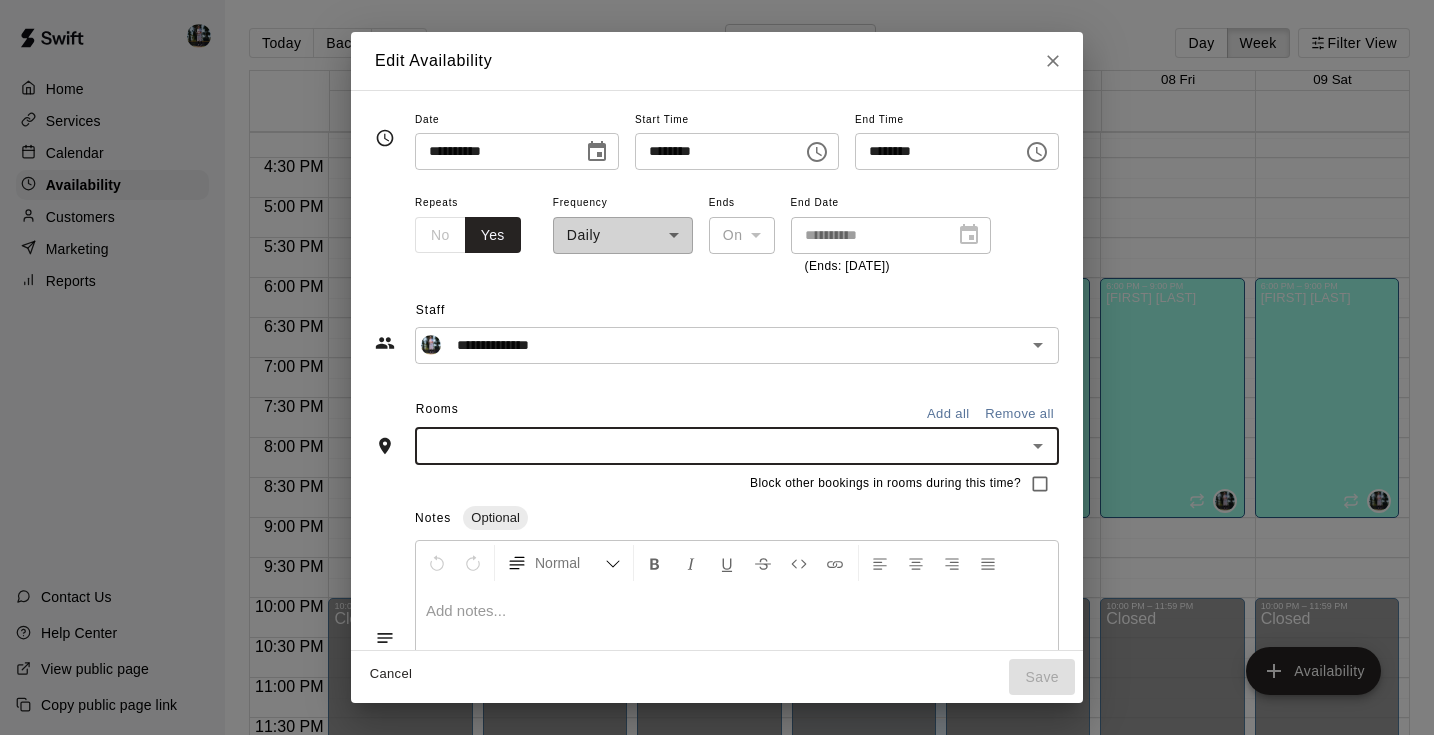 click 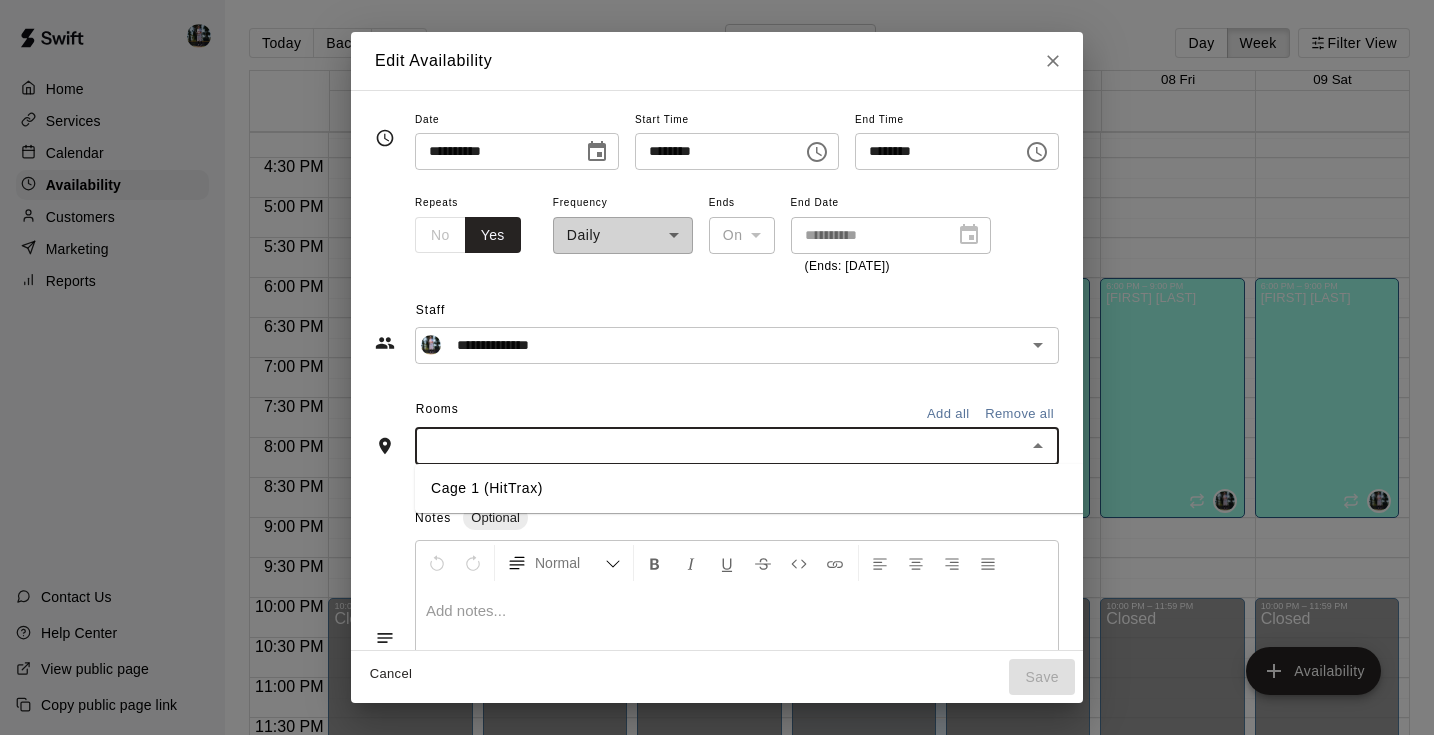 click on "Cage 1 (HitTrax)" at bounding box center (750, 488) 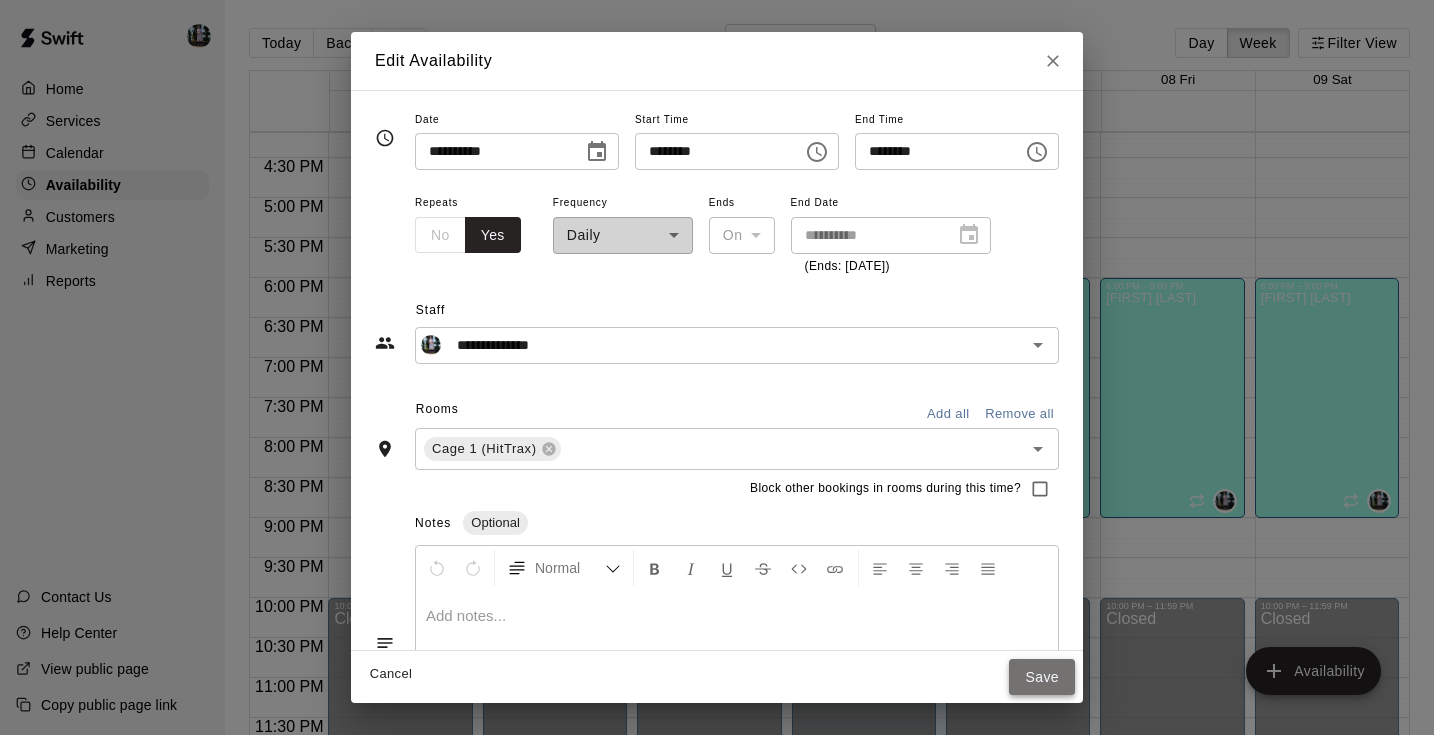 click on "Save" at bounding box center [1042, 677] 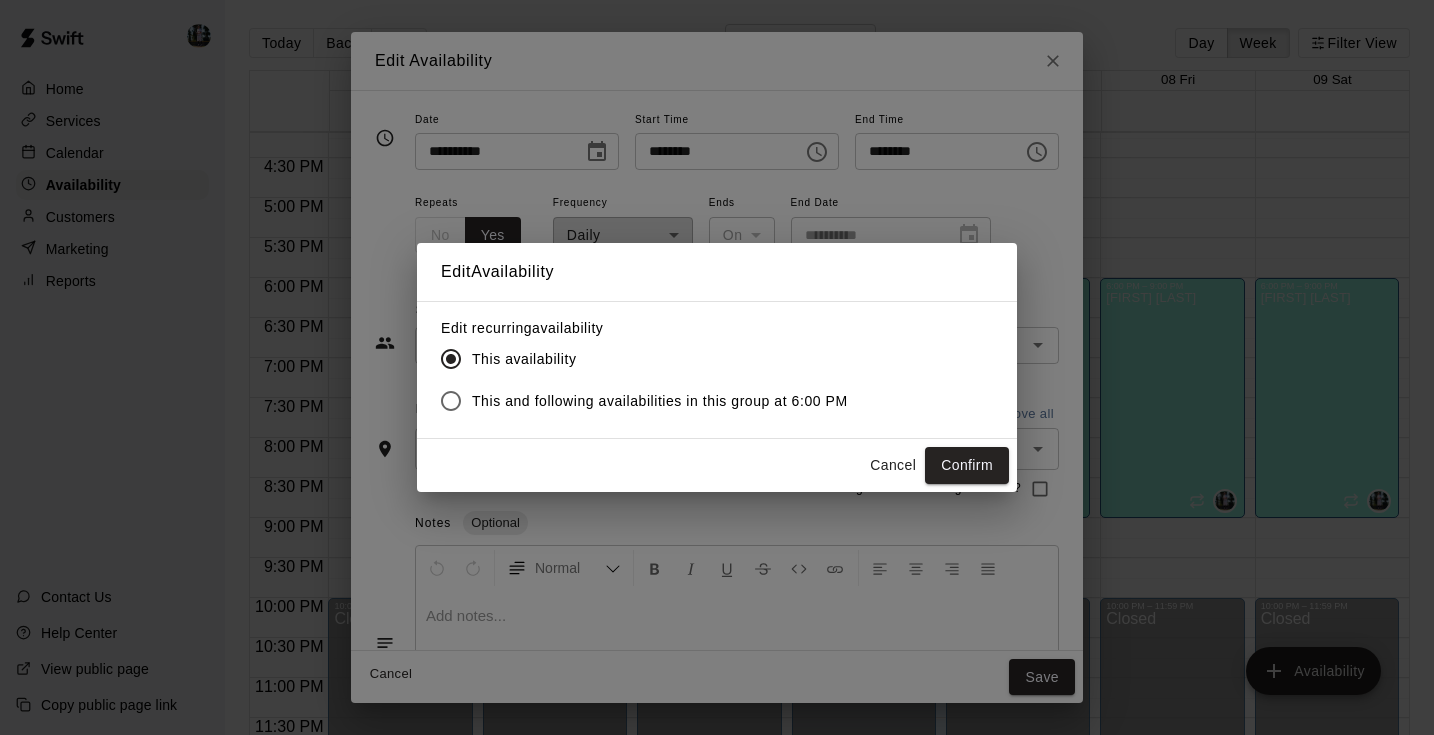click on "This and following availabilities in this group at 6:00 PM" at bounding box center (660, 401) 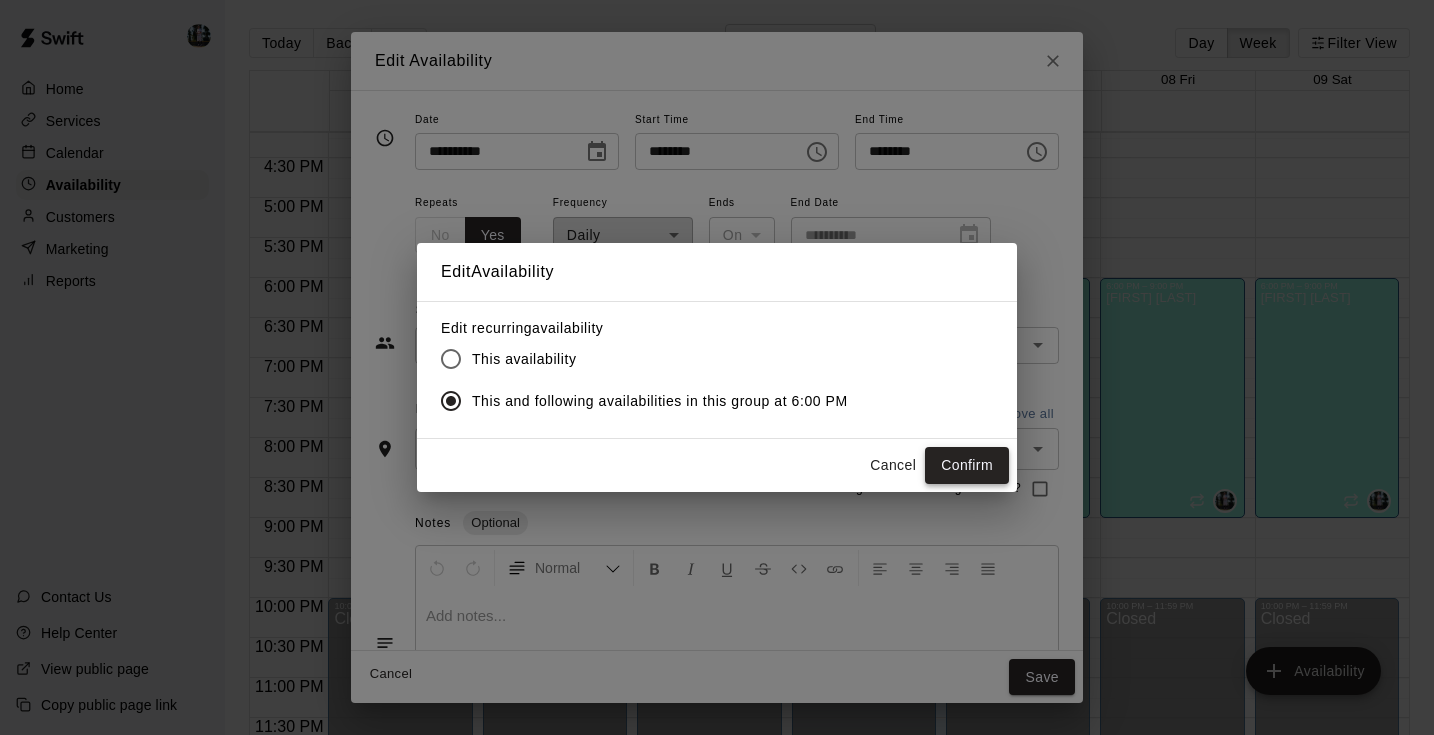 click on "Confirm" at bounding box center [967, 465] 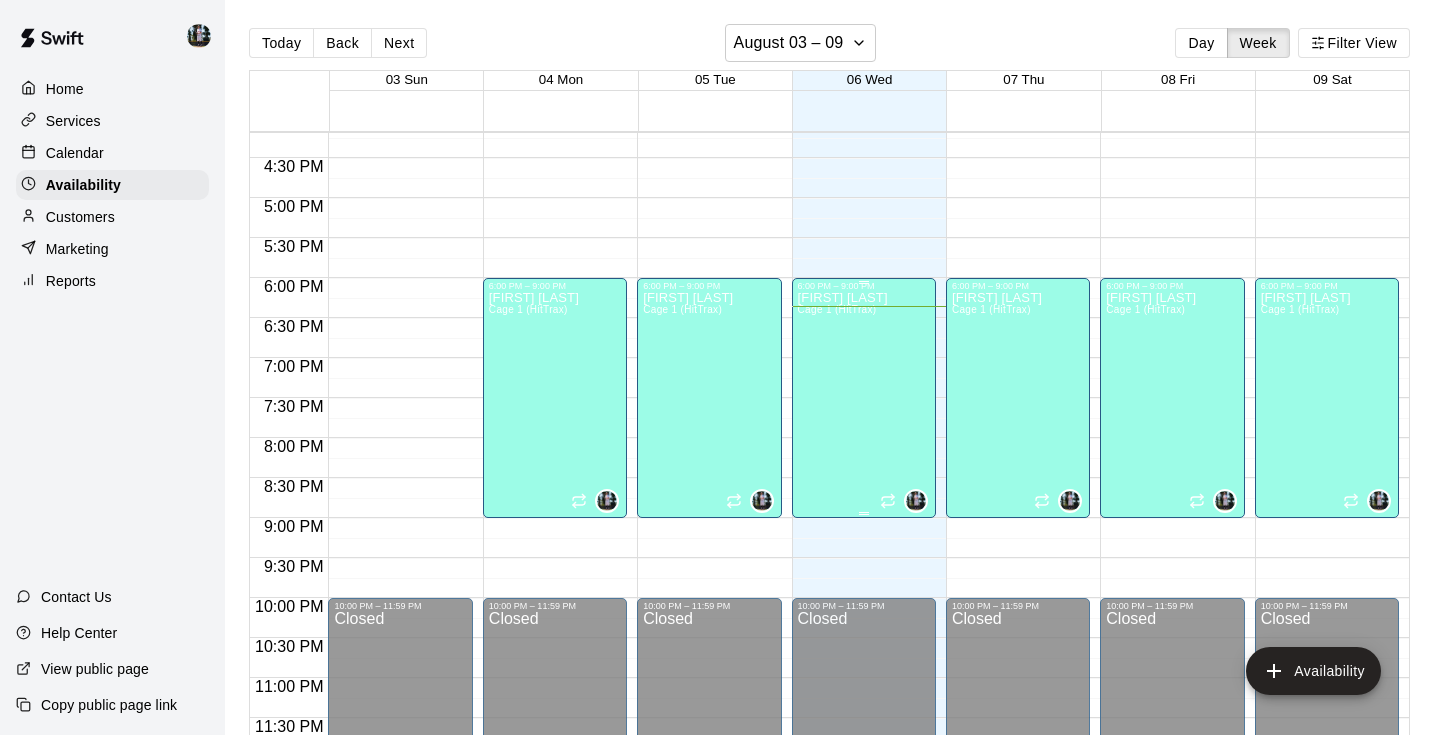 click at bounding box center [904, 501] 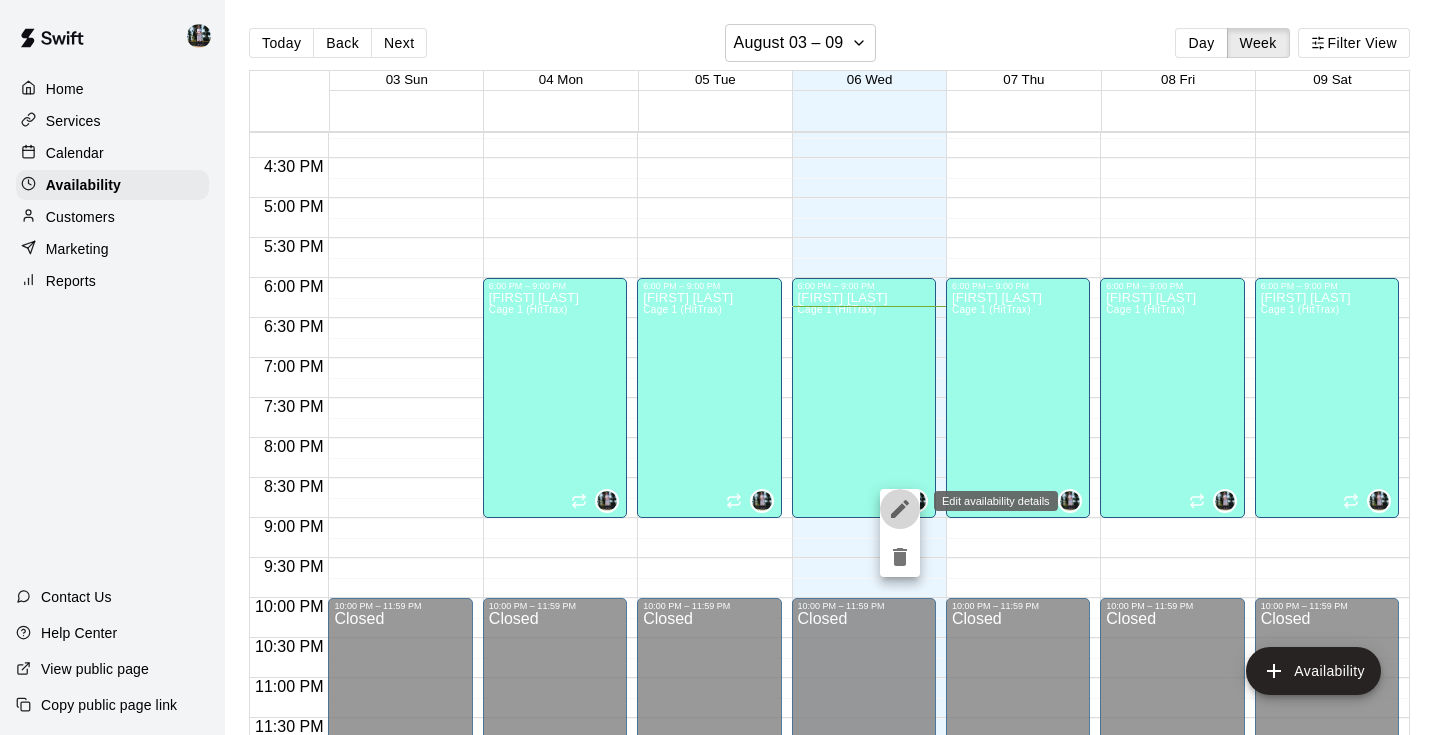 click 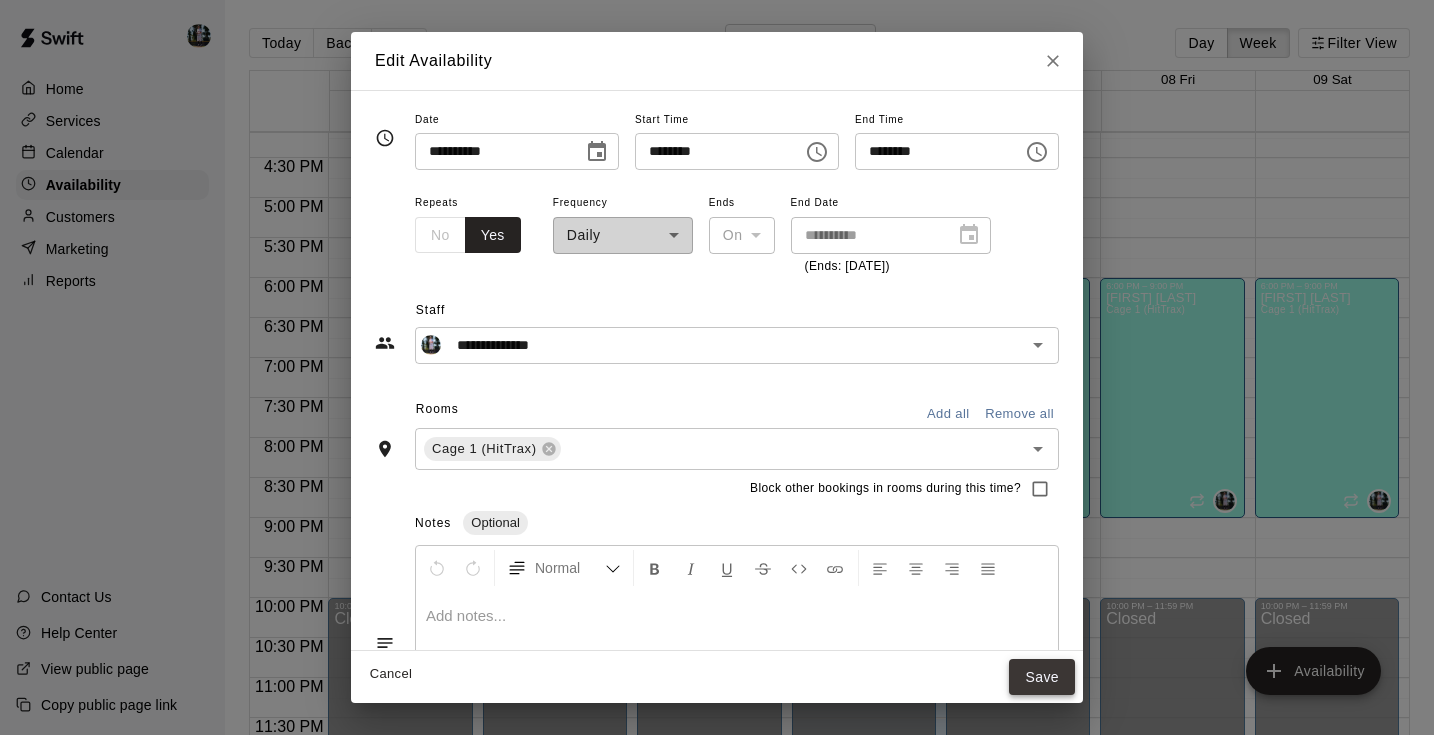 click on "Save" at bounding box center (1042, 677) 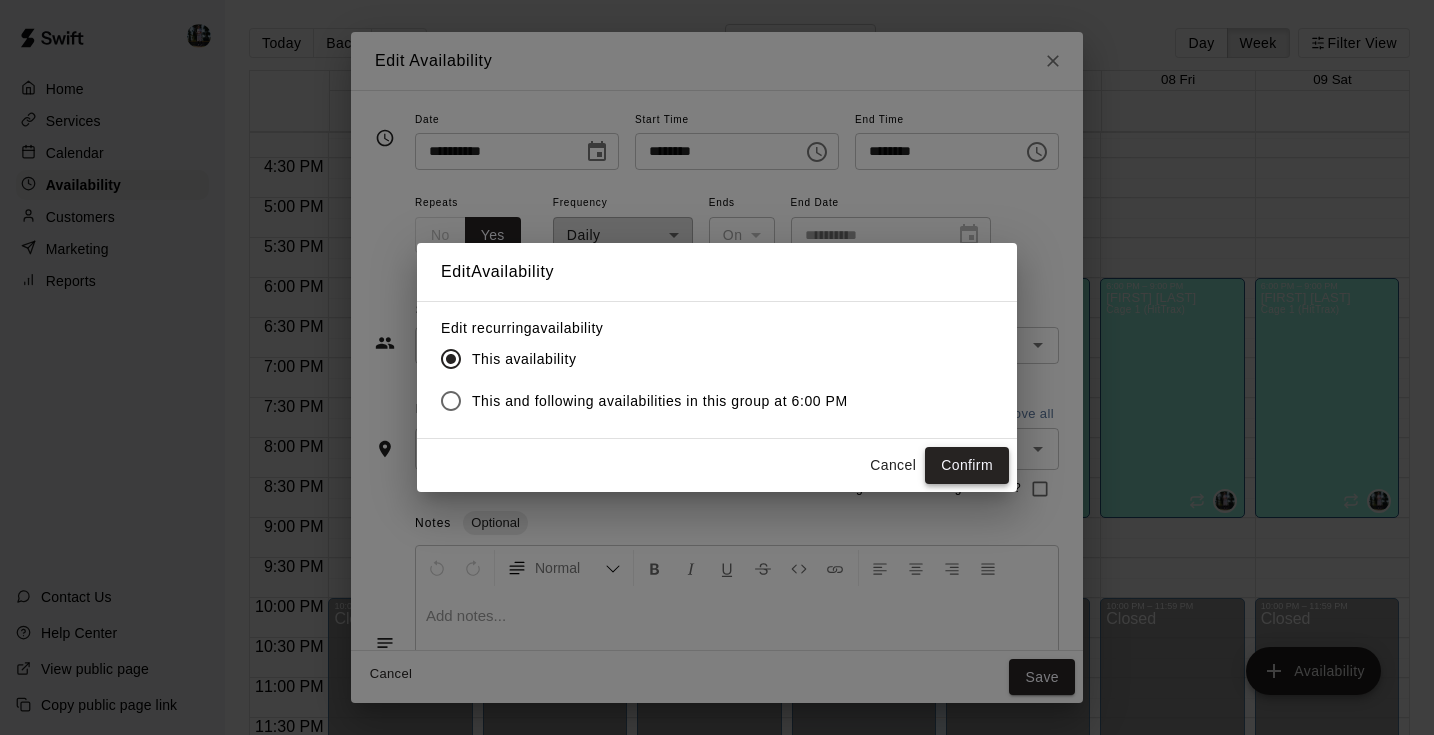 click on "Confirm" at bounding box center (967, 465) 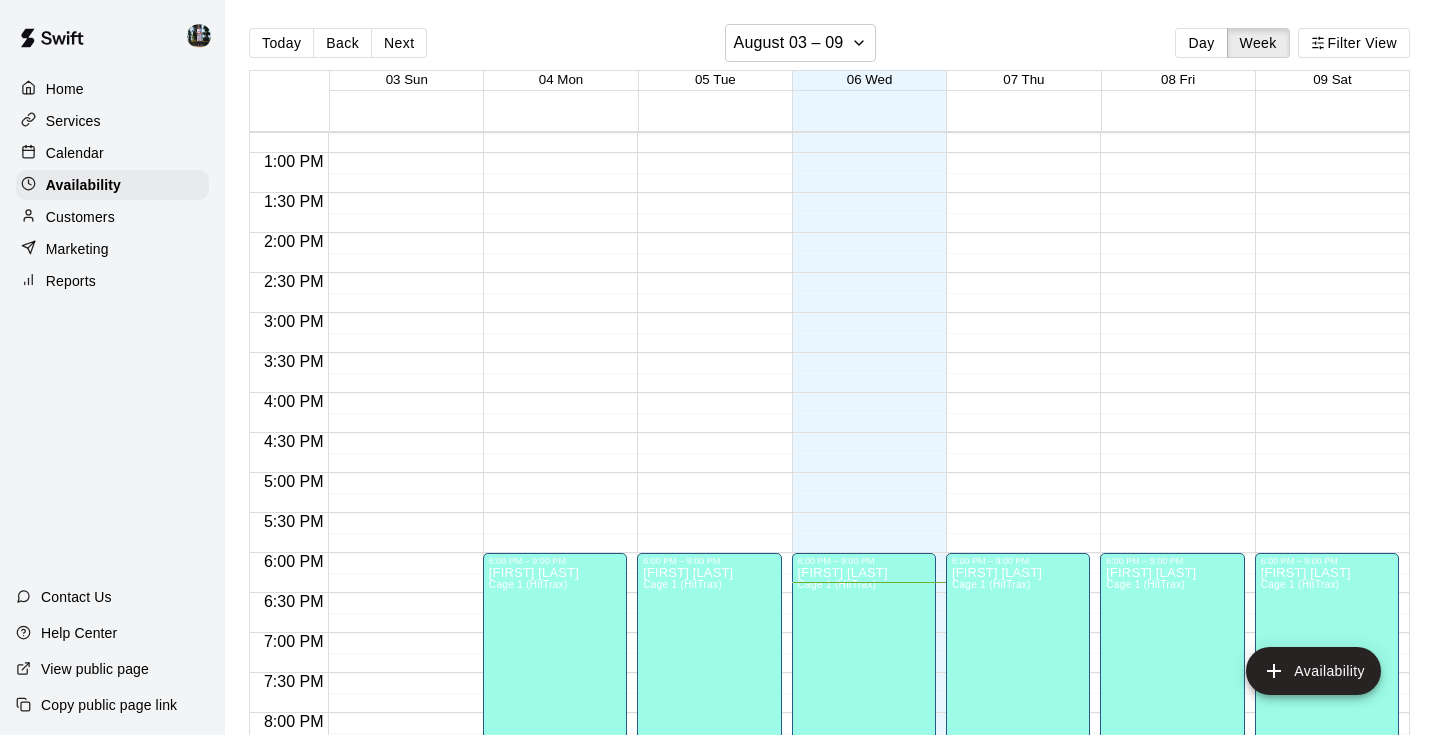 scroll, scrollTop: 876, scrollLeft: 0, axis: vertical 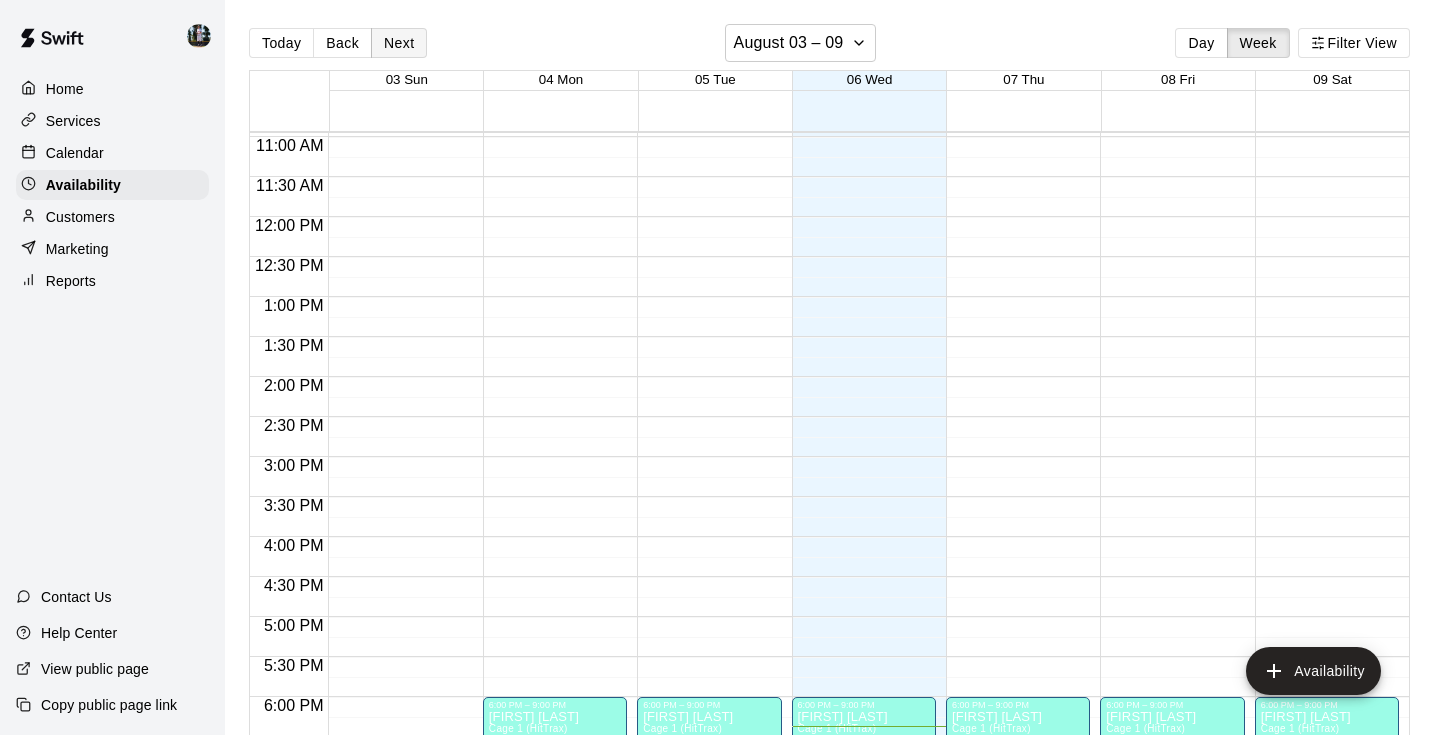 click on "Next" at bounding box center (399, 43) 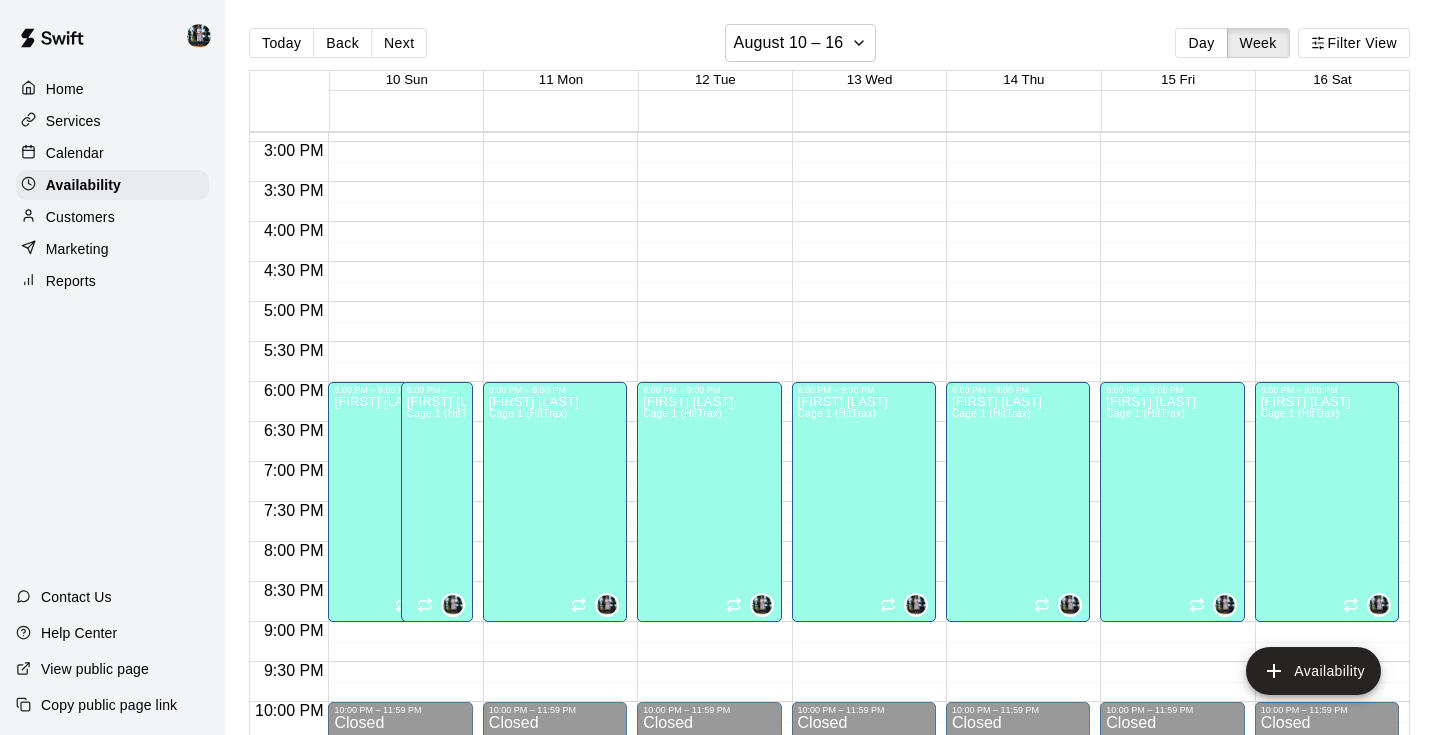 scroll, scrollTop: 1198, scrollLeft: 0, axis: vertical 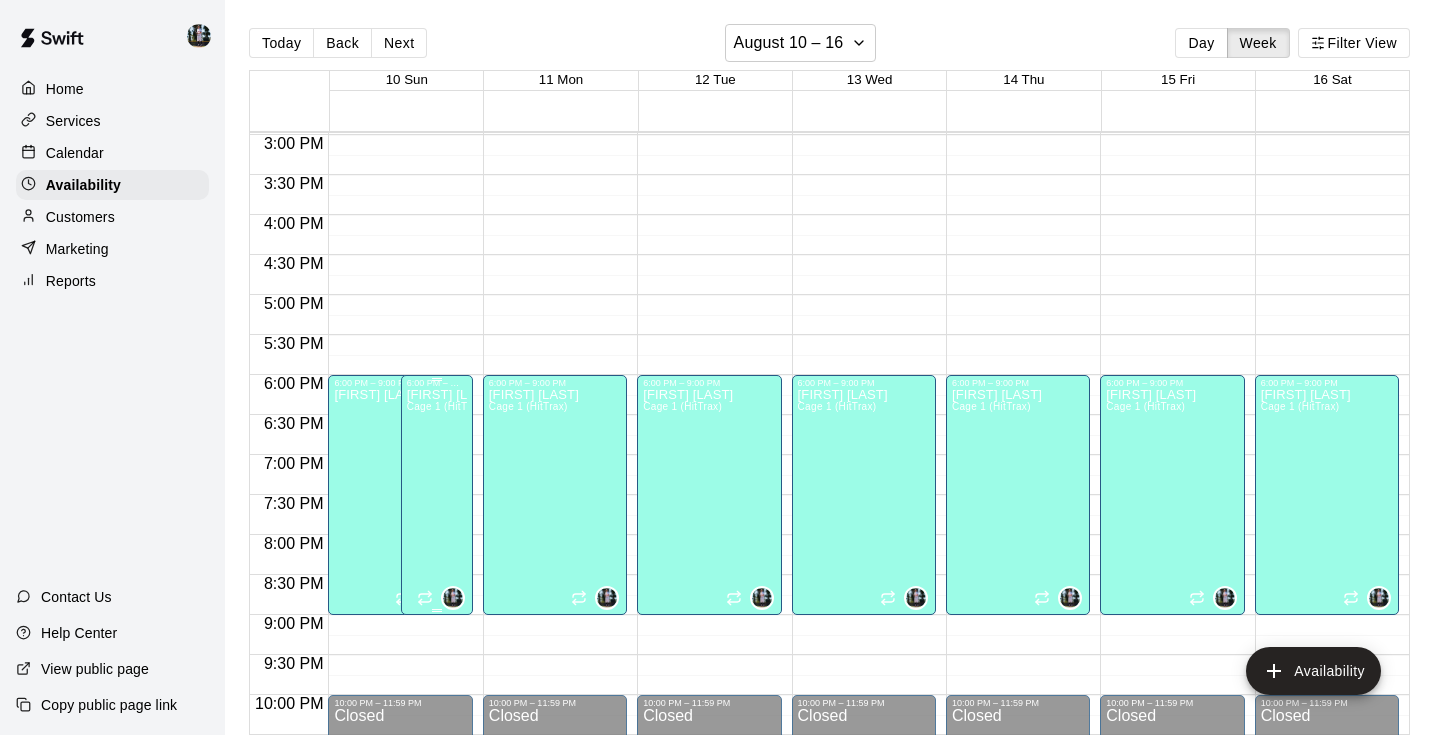 click at bounding box center (441, 598) 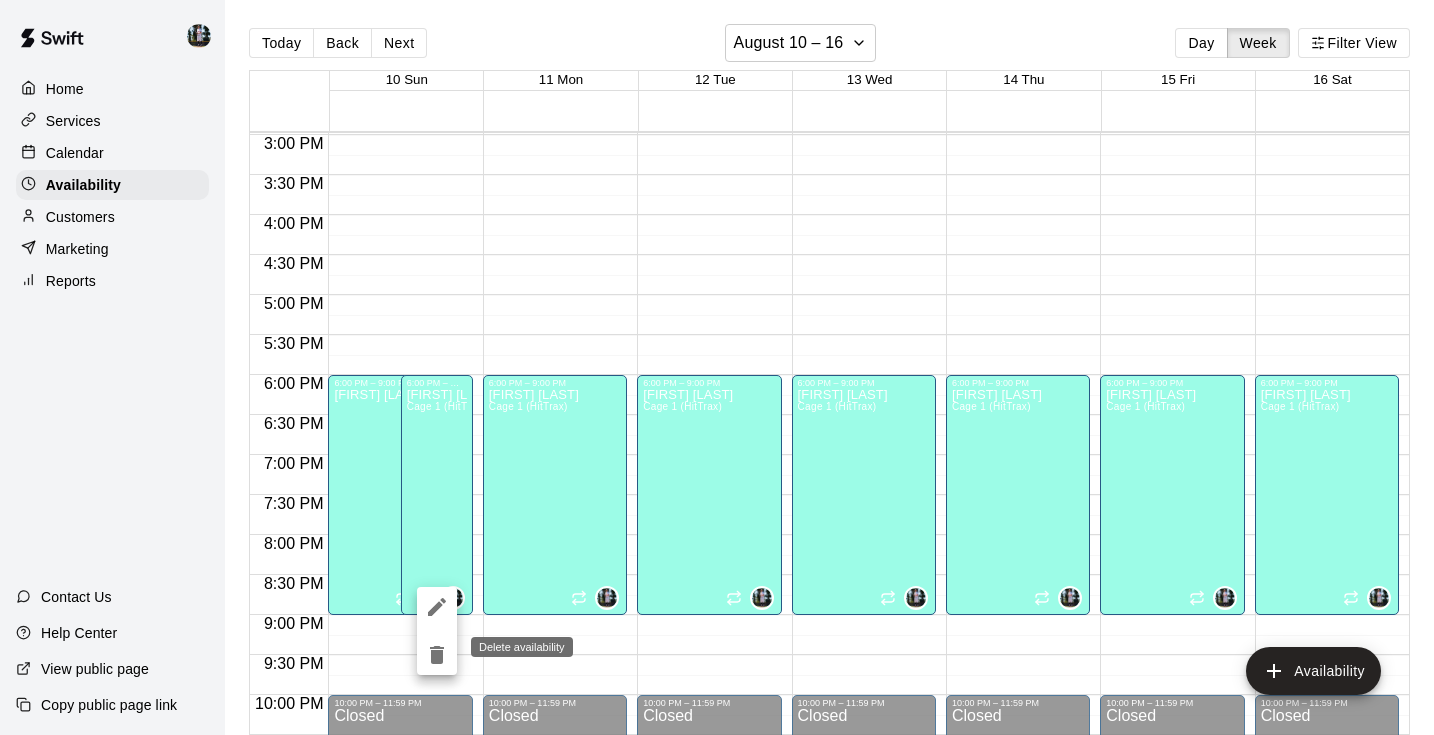 click at bounding box center [437, 655] 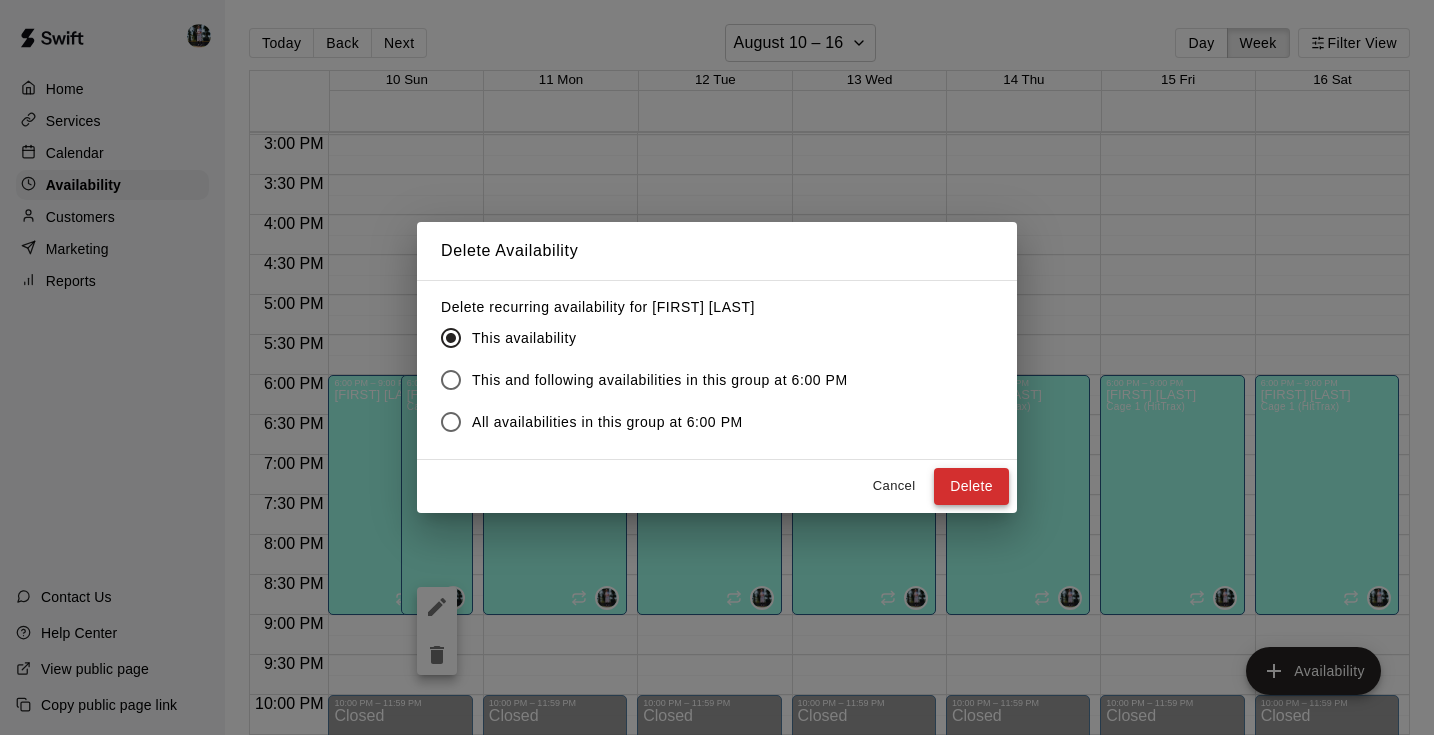 click on "Delete" at bounding box center [971, 486] 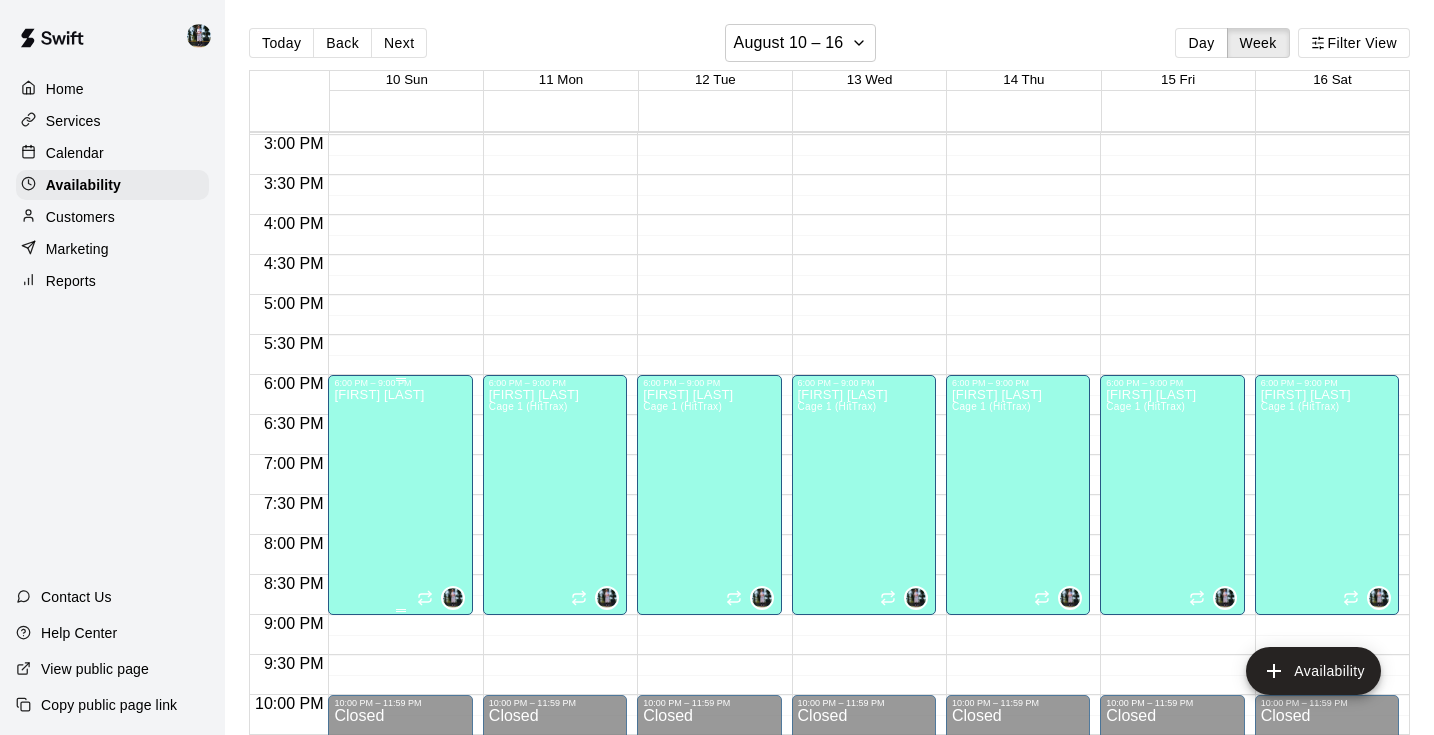 click at bounding box center [441, 598] 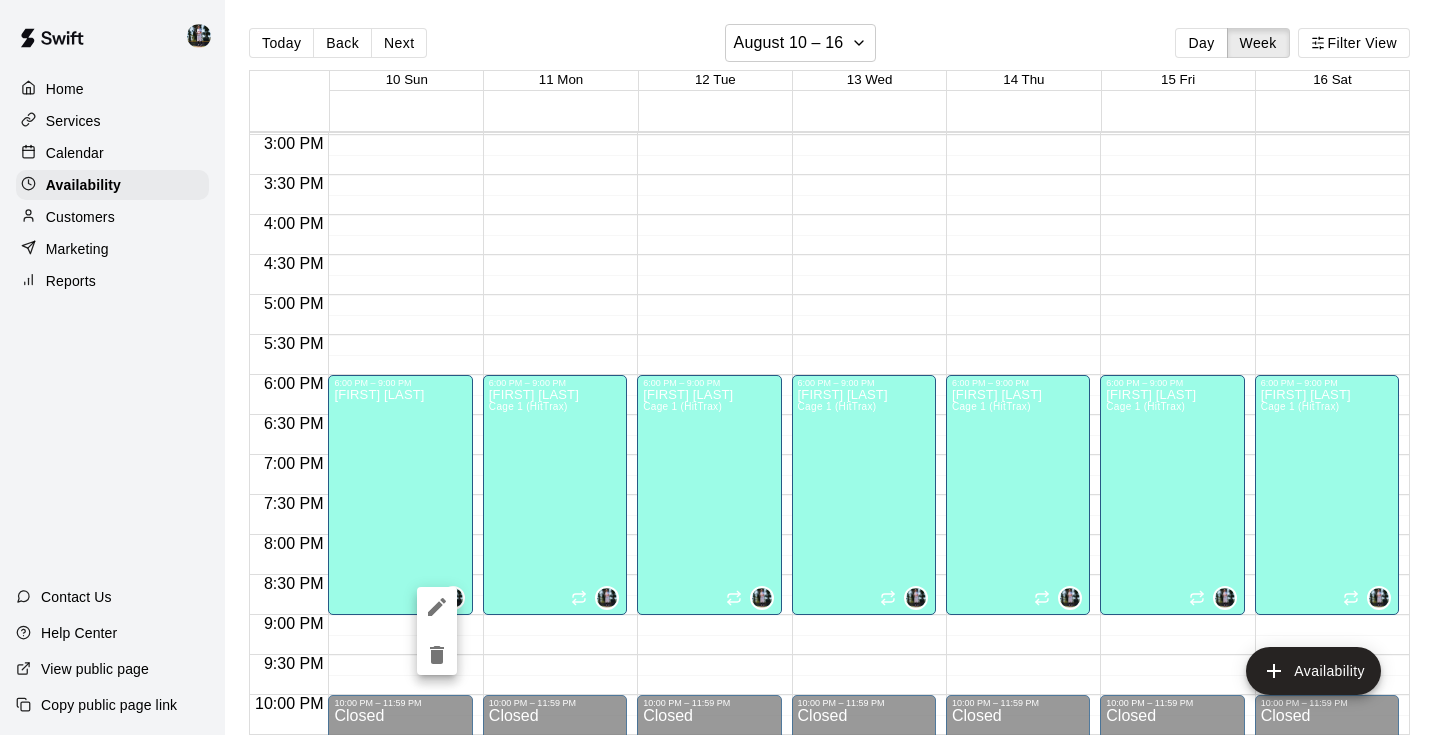click 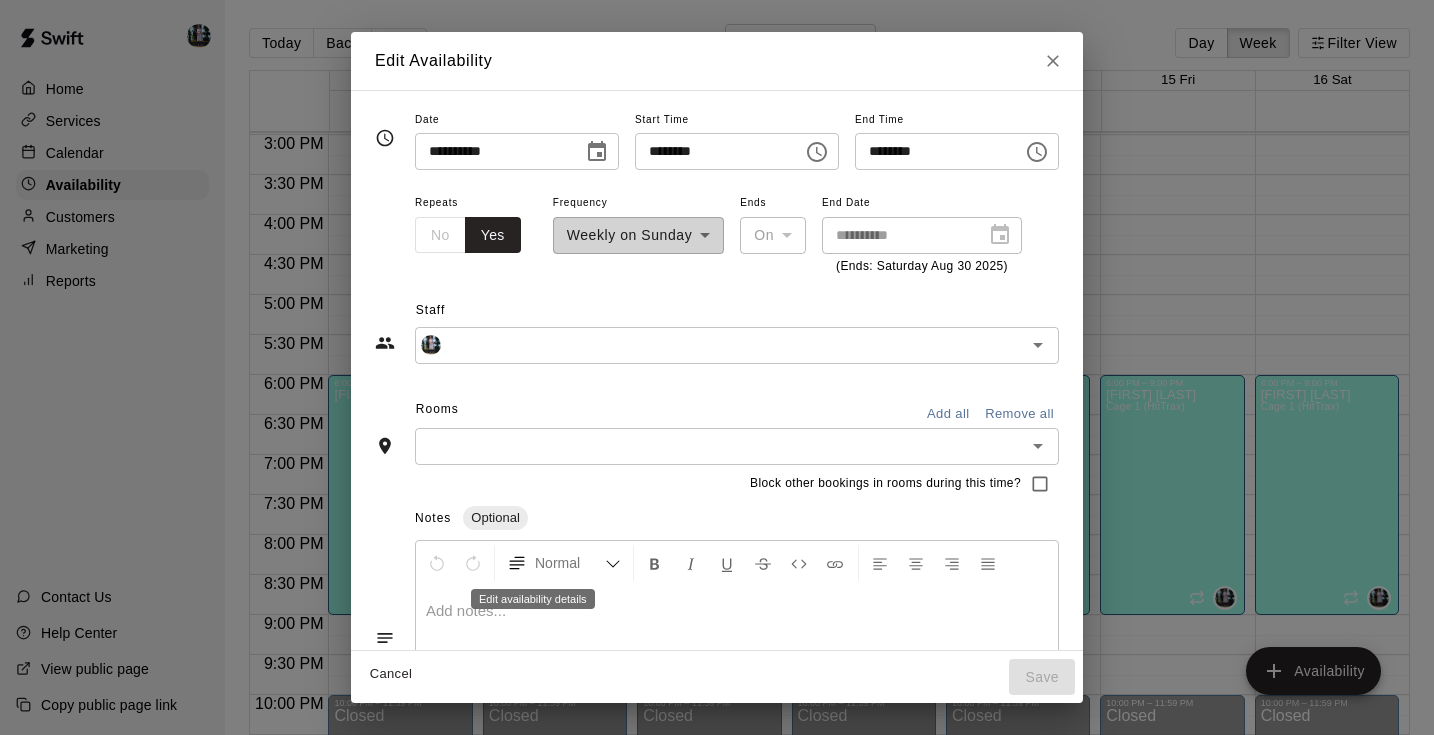 type on "**********" 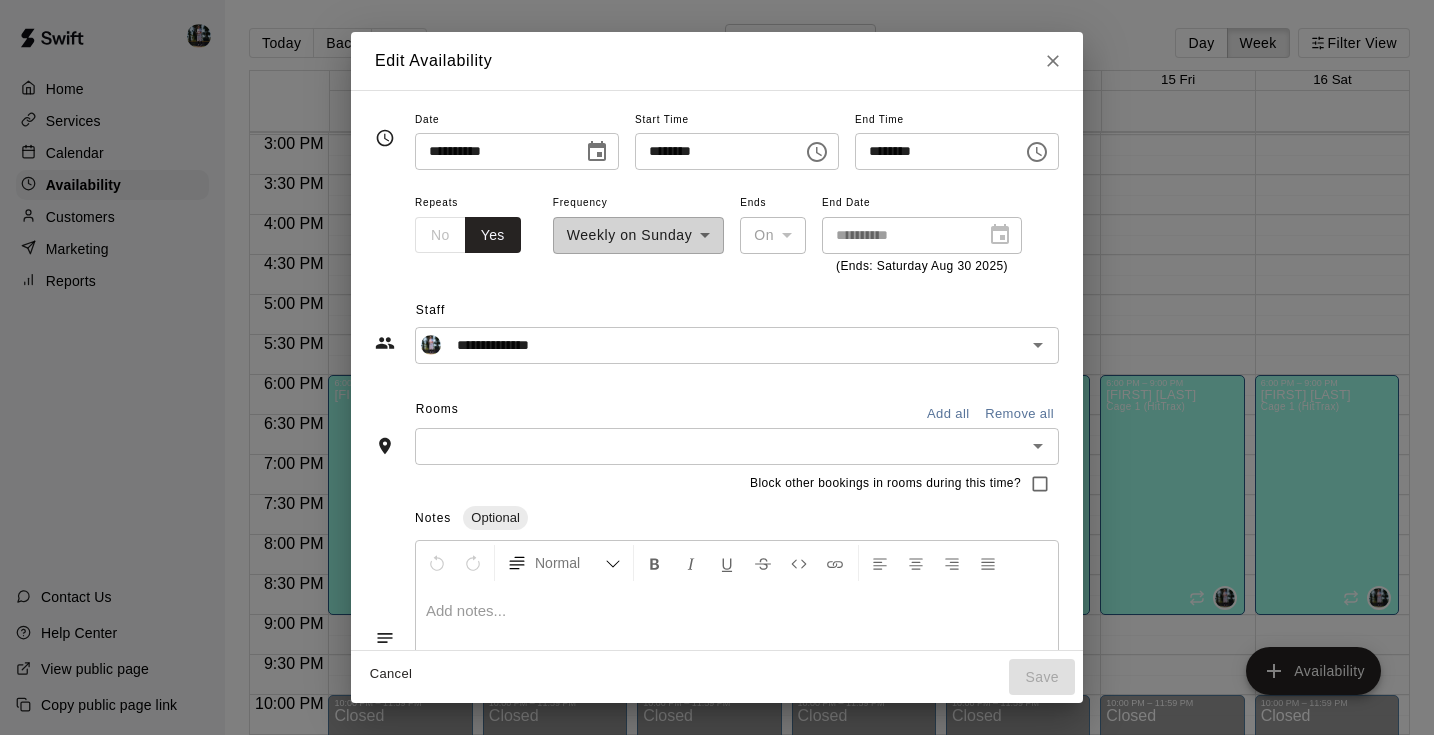 click at bounding box center (720, 446) 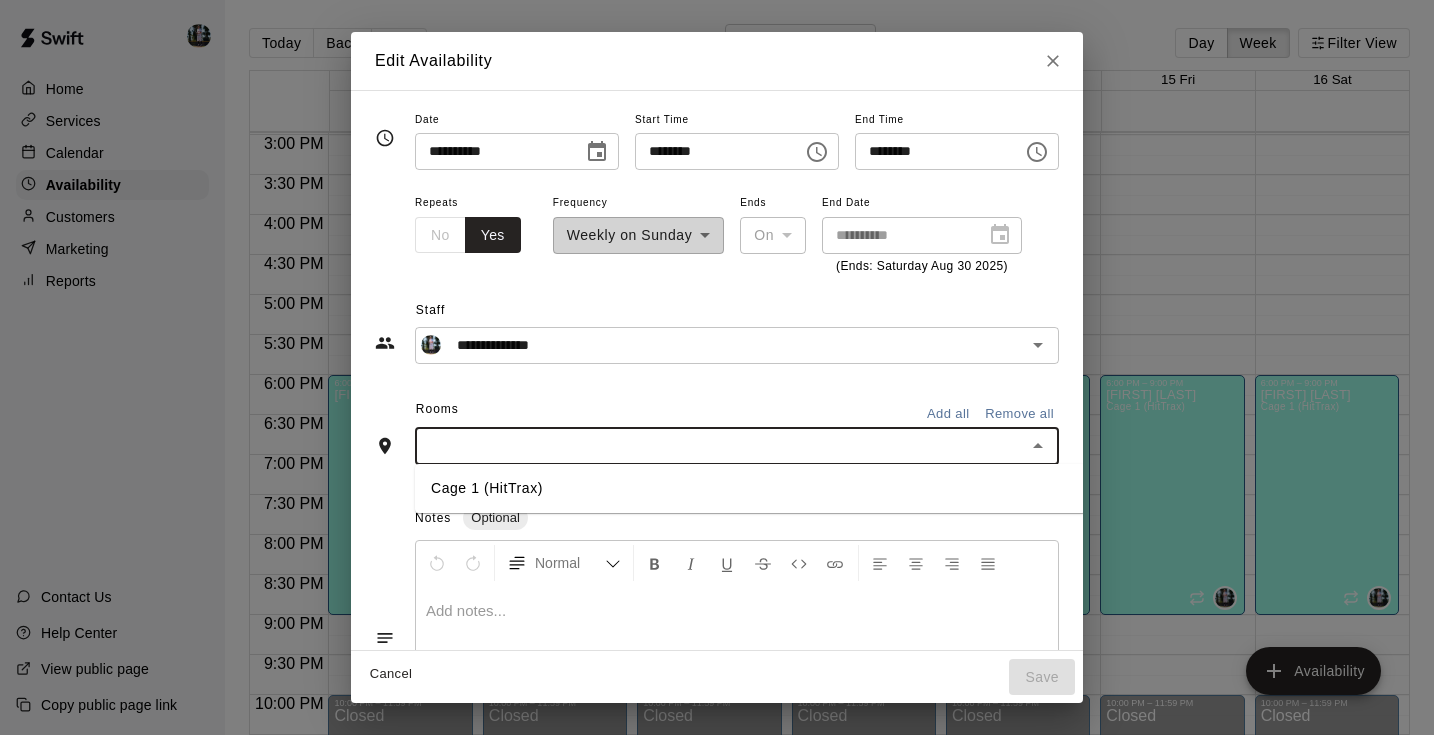 click on "Cage 1 (HitTrax)" at bounding box center [750, 488] 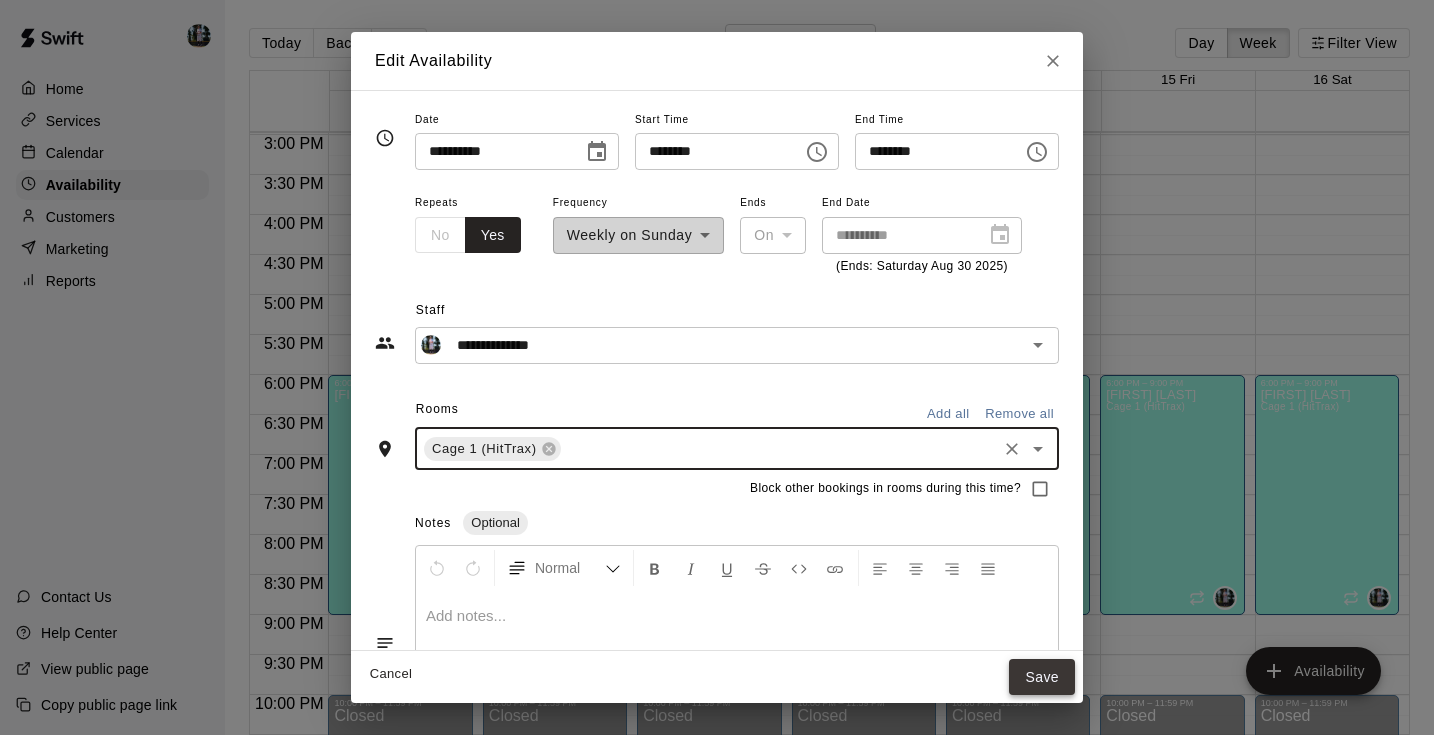 click on "Save" at bounding box center (1042, 677) 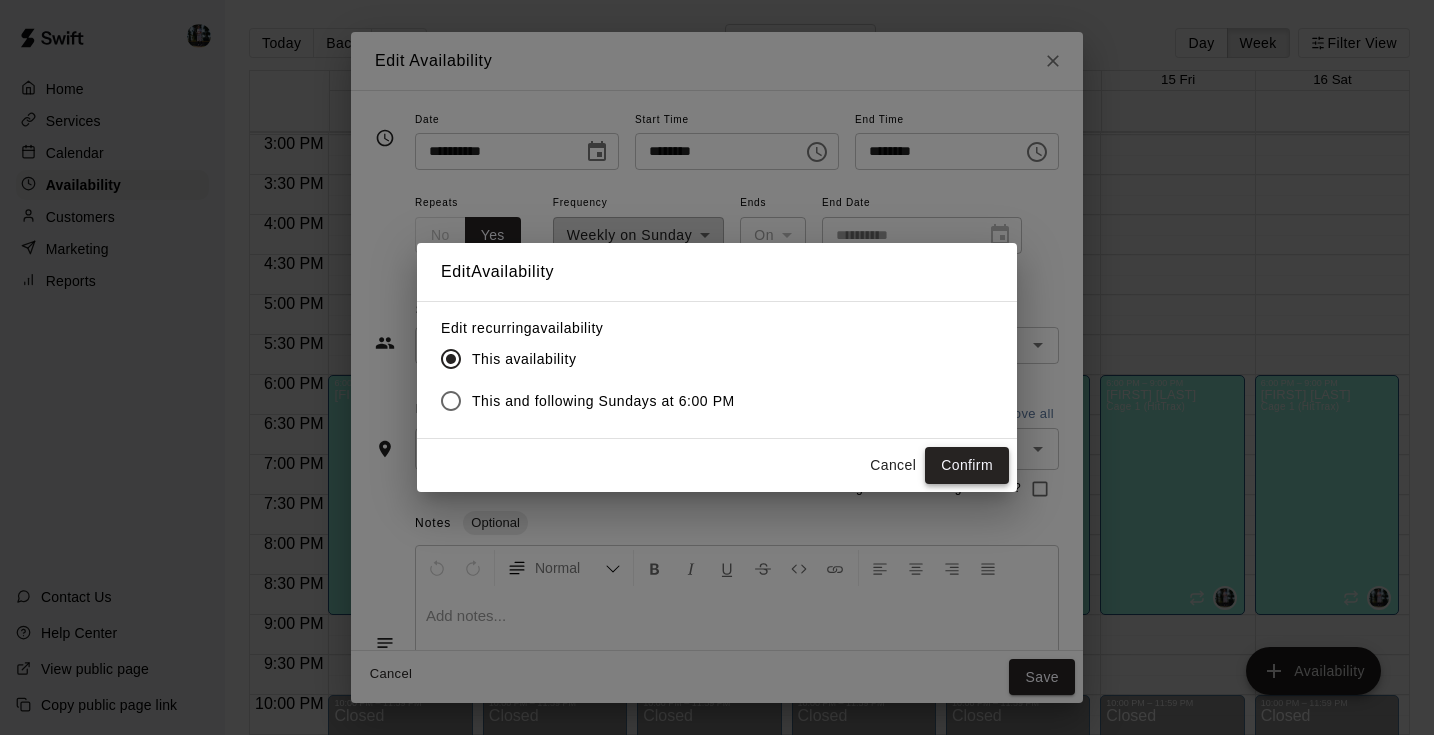 click on "Confirm" at bounding box center [967, 465] 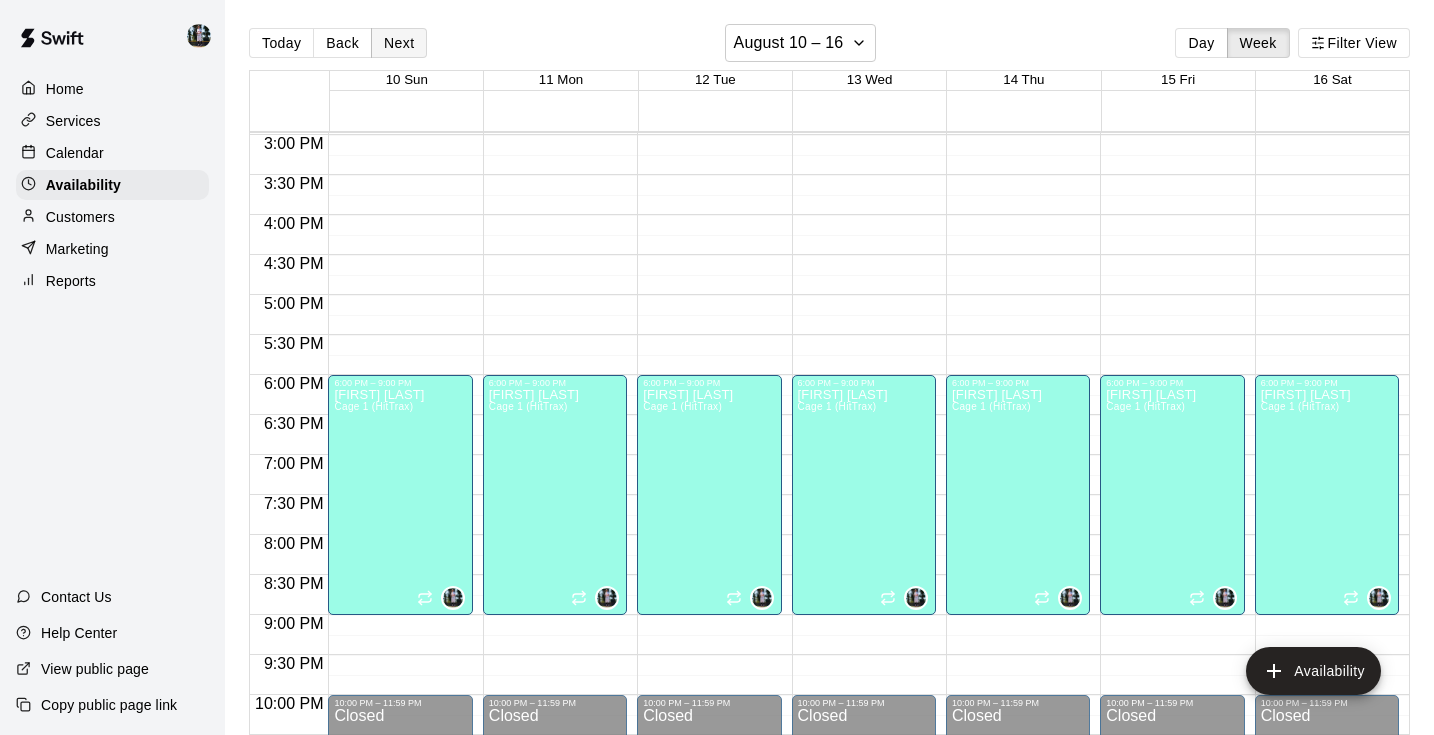 click on "Next" at bounding box center [399, 43] 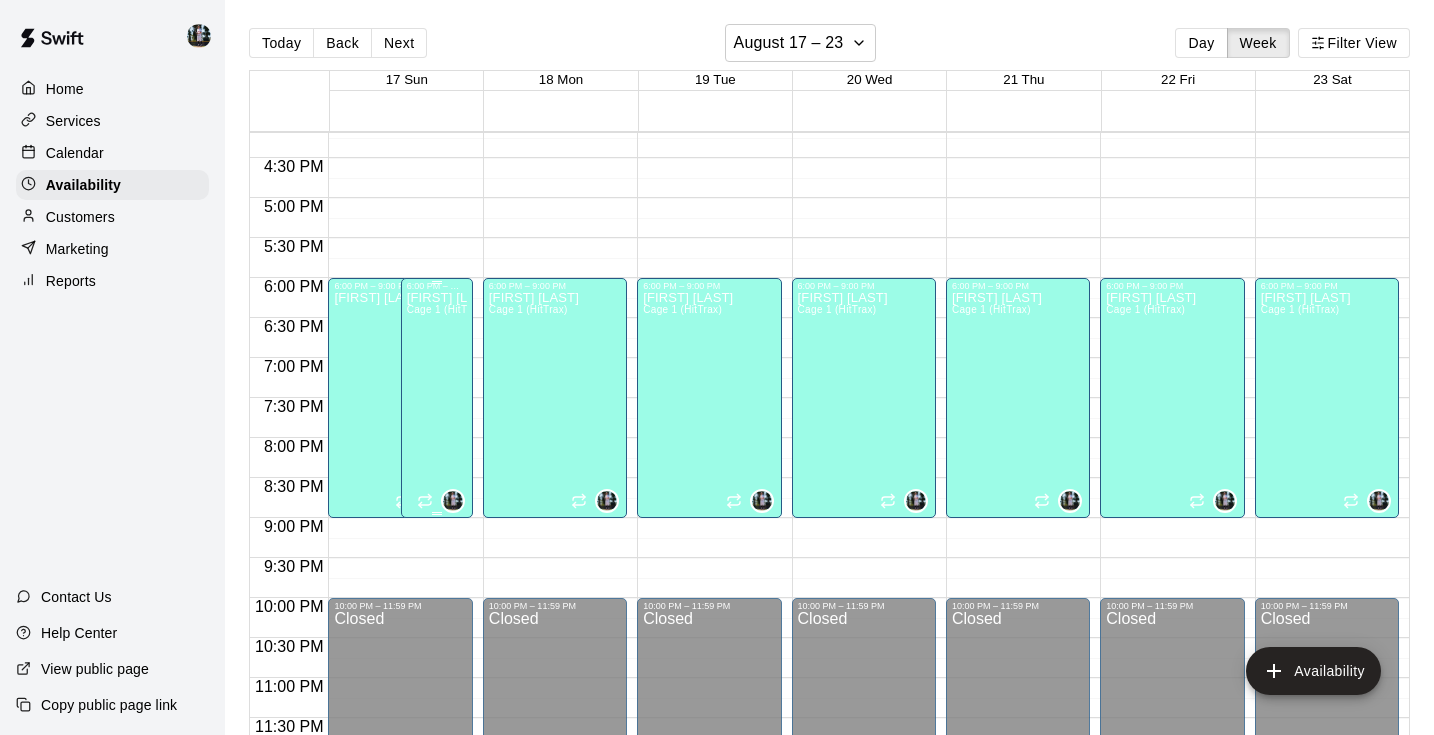 scroll, scrollTop: 1296, scrollLeft: 0, axis: vertical 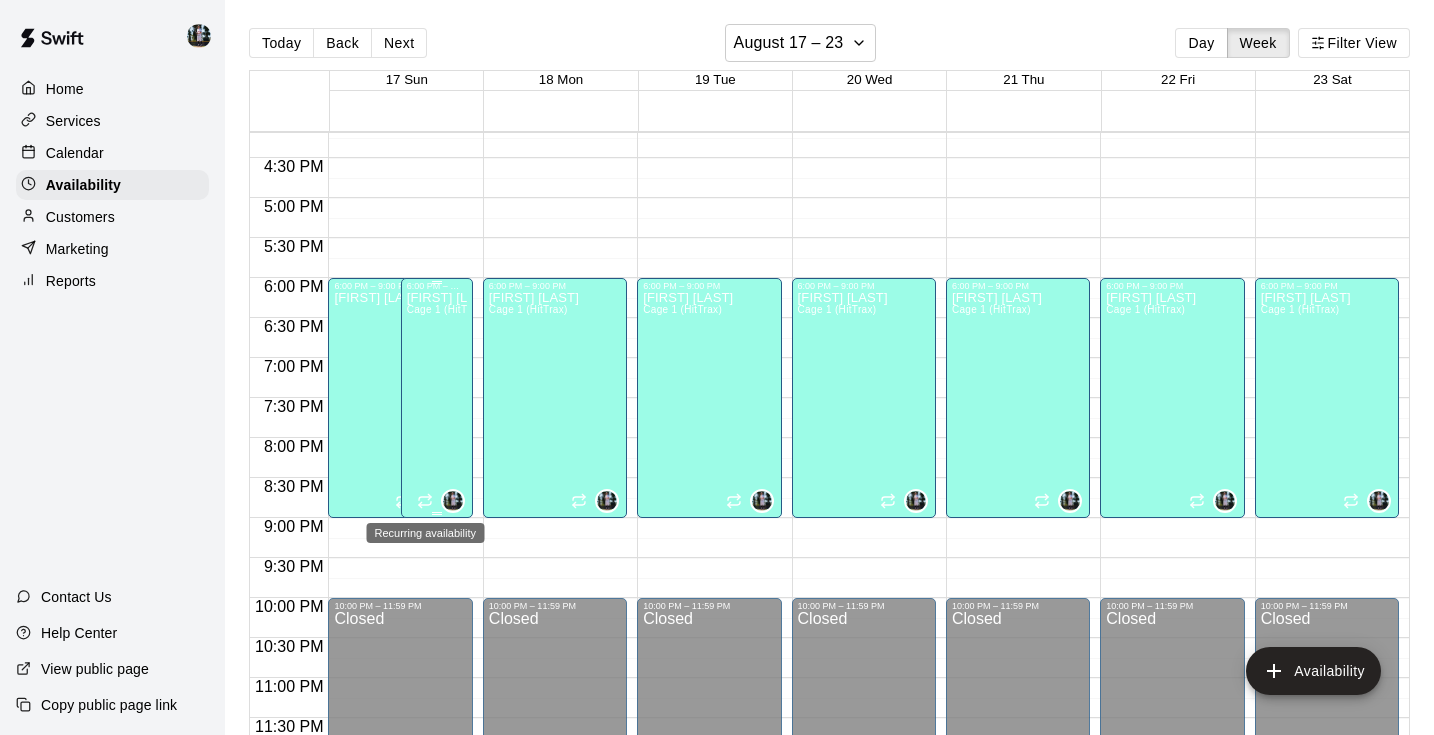 click 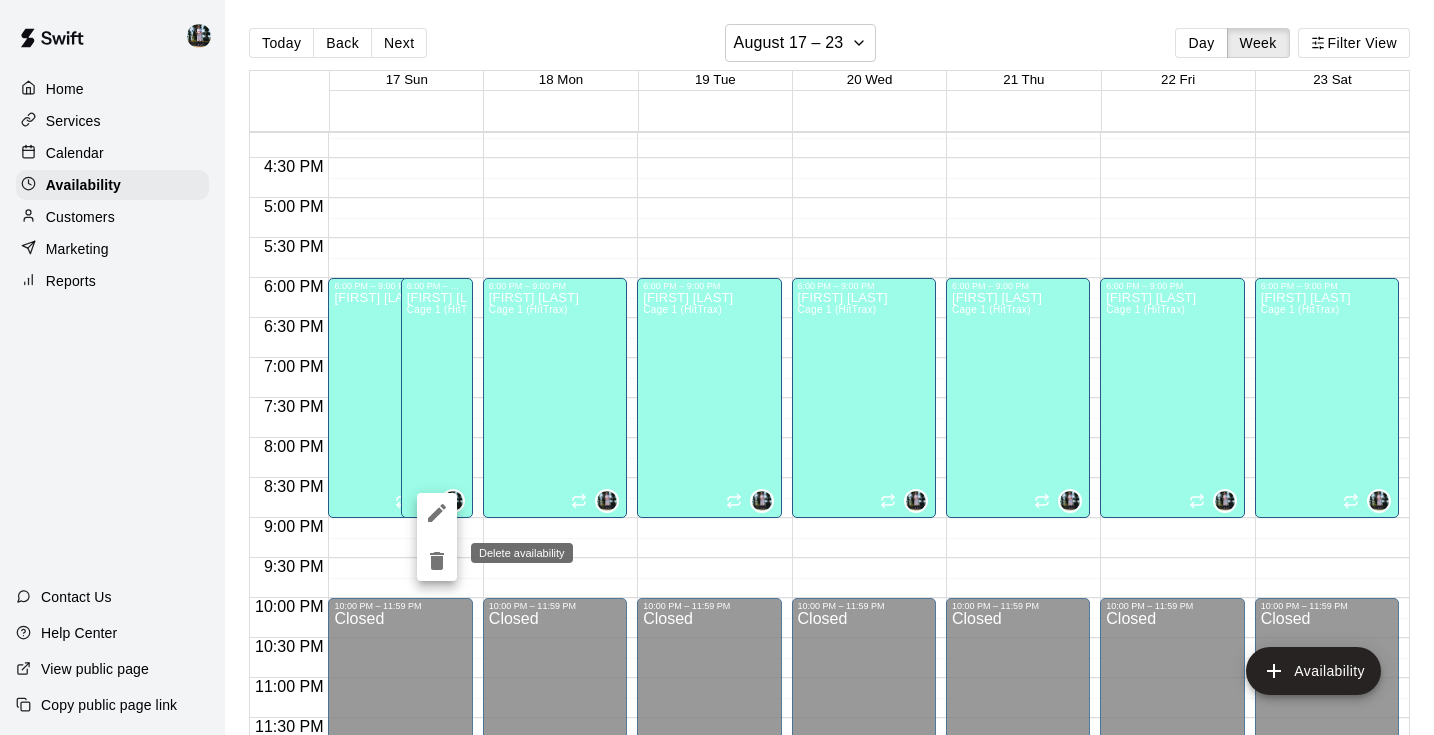 click 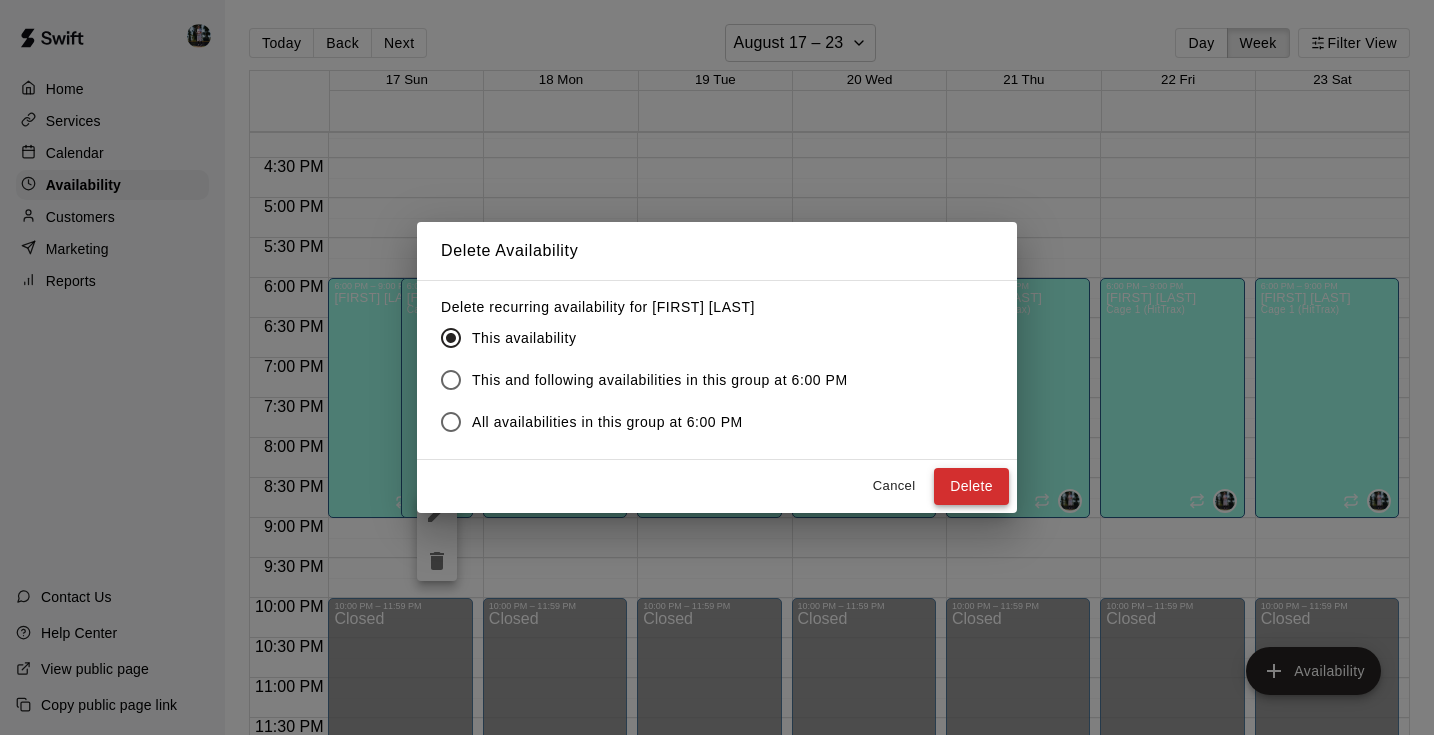 click on "Delete" at bounding box center [971, 486] 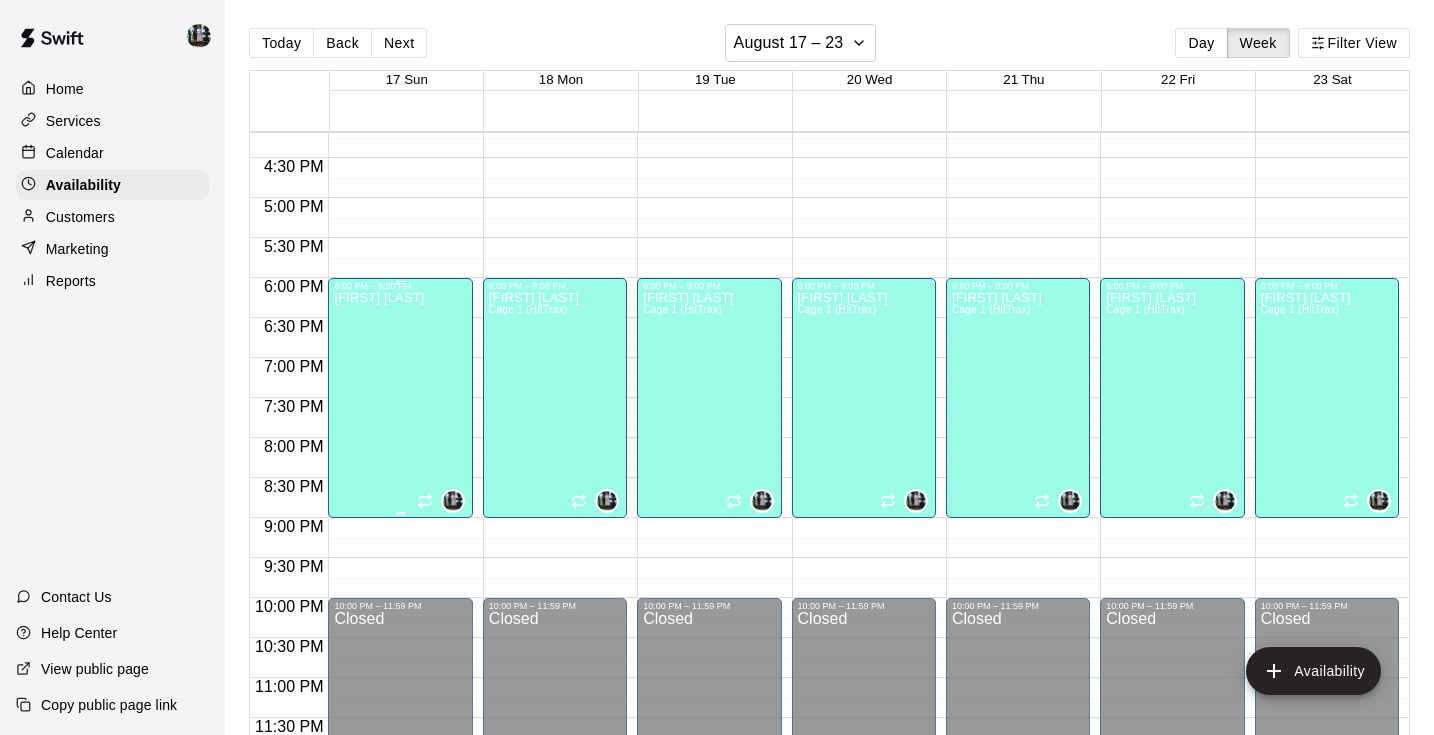 click 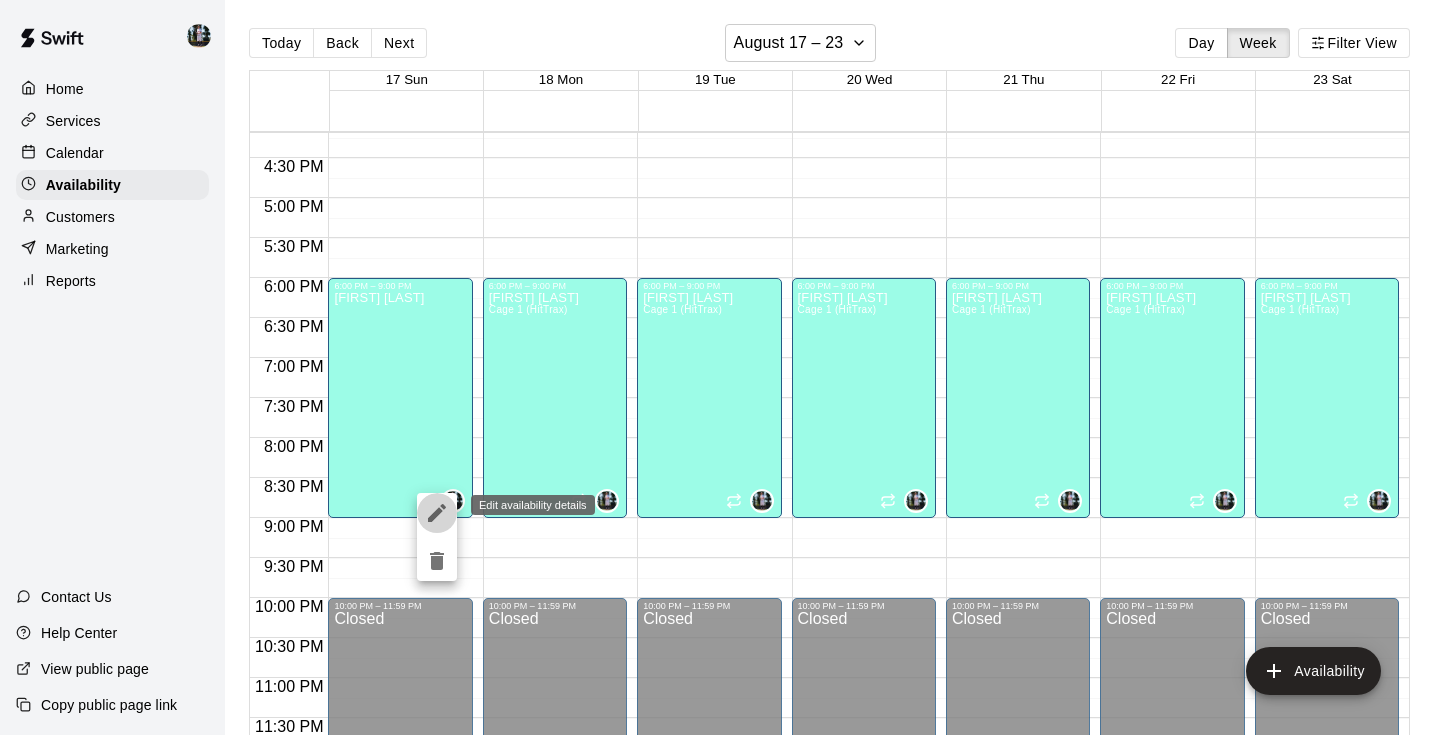 click 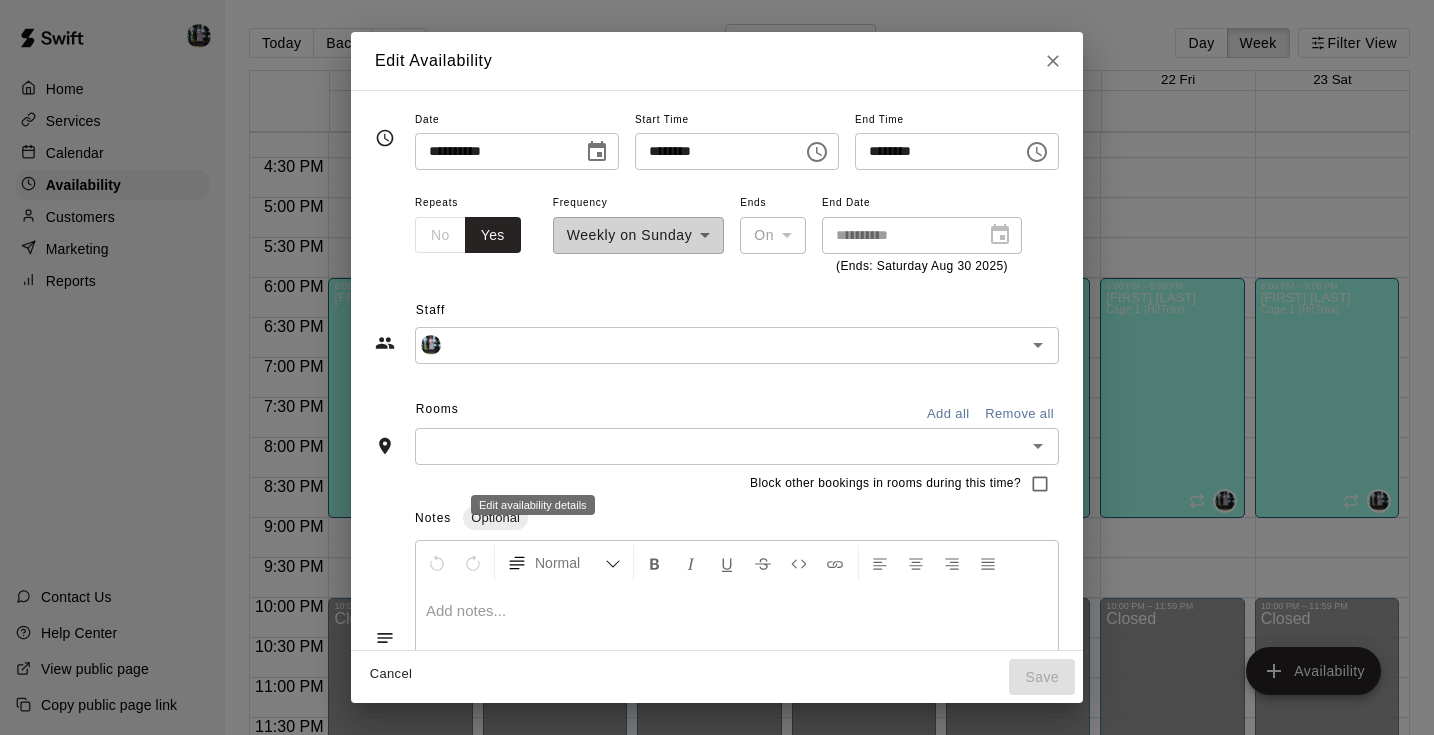 type on "**********" 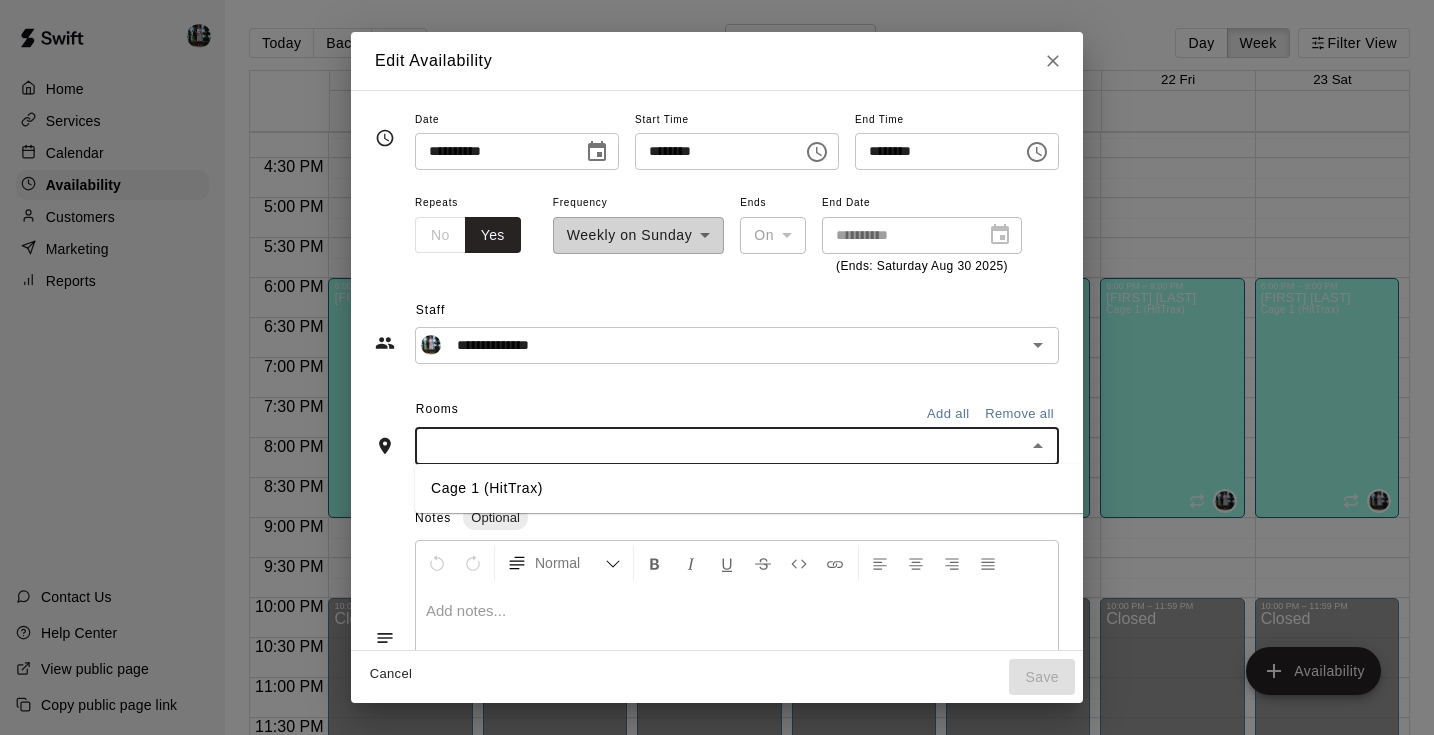 click at bounding box center (720, 446) 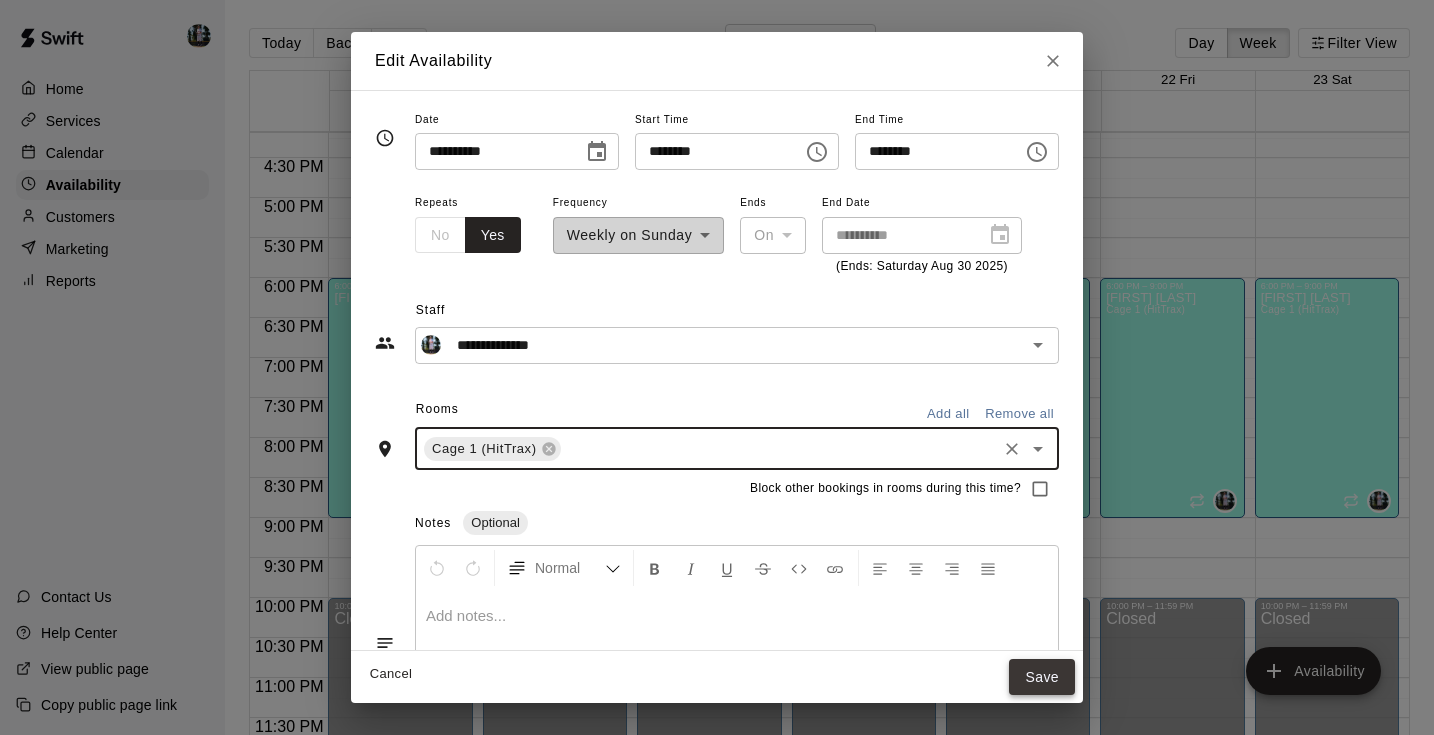 click on "Save" at bounding box center (1042, 677) 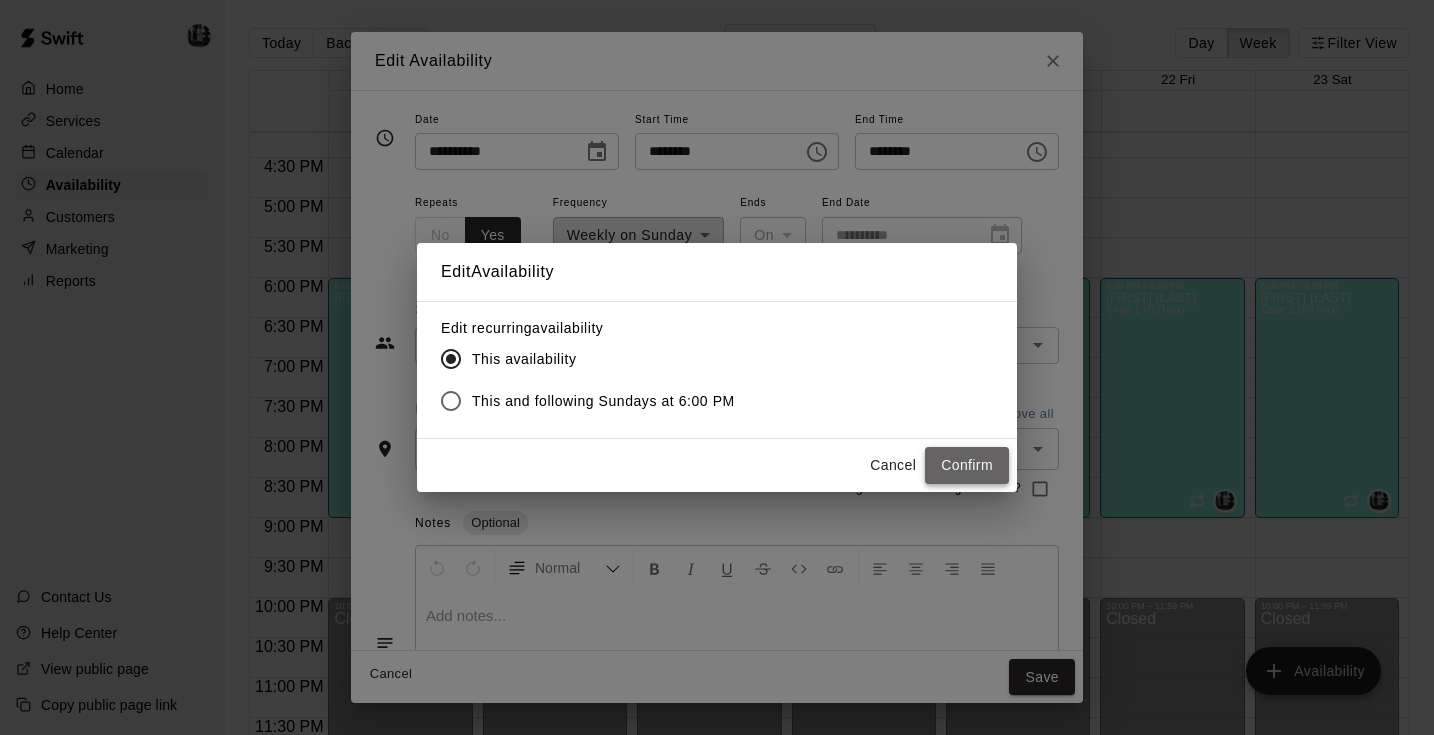 click on "Confirm" at bounding box center [967, 465] 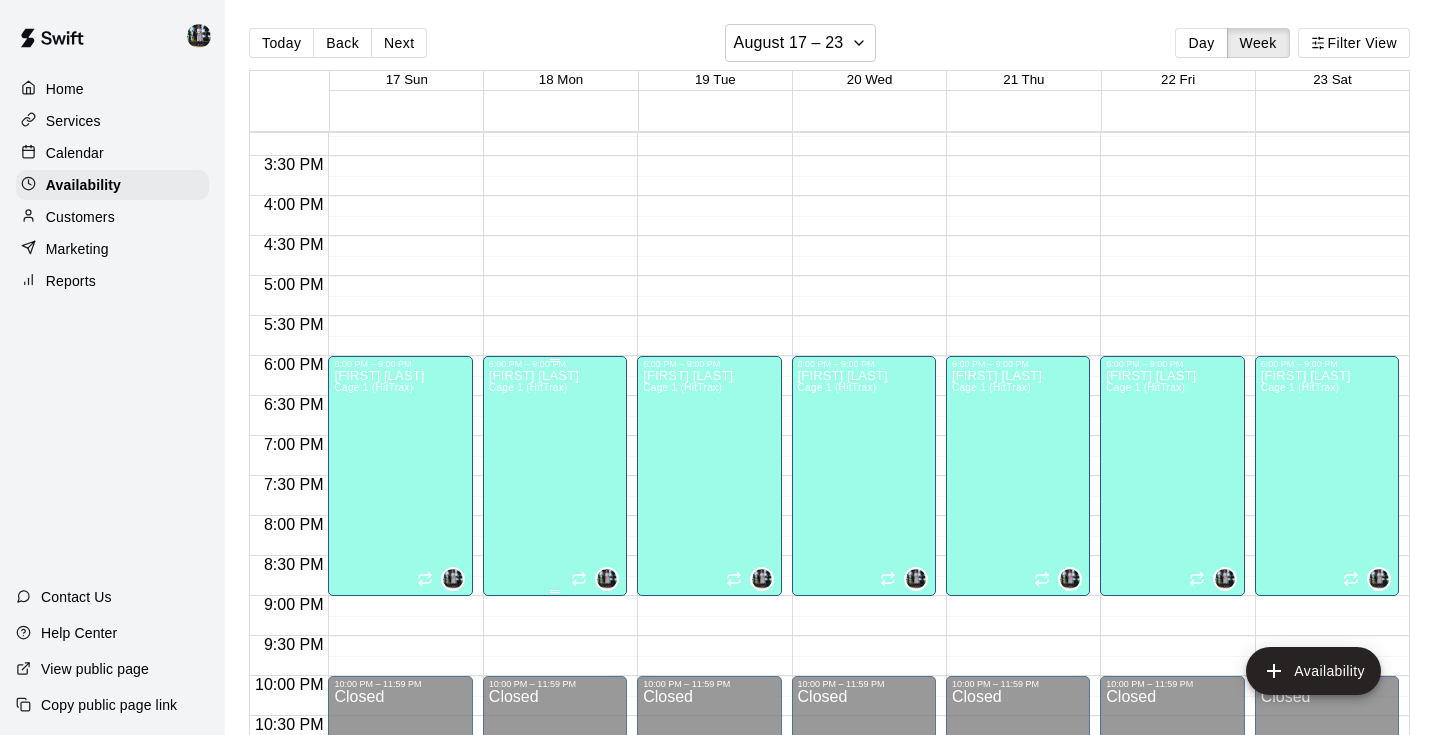 scroll, scrollTop: 1287, scrollLeft: 0, axis: vertical 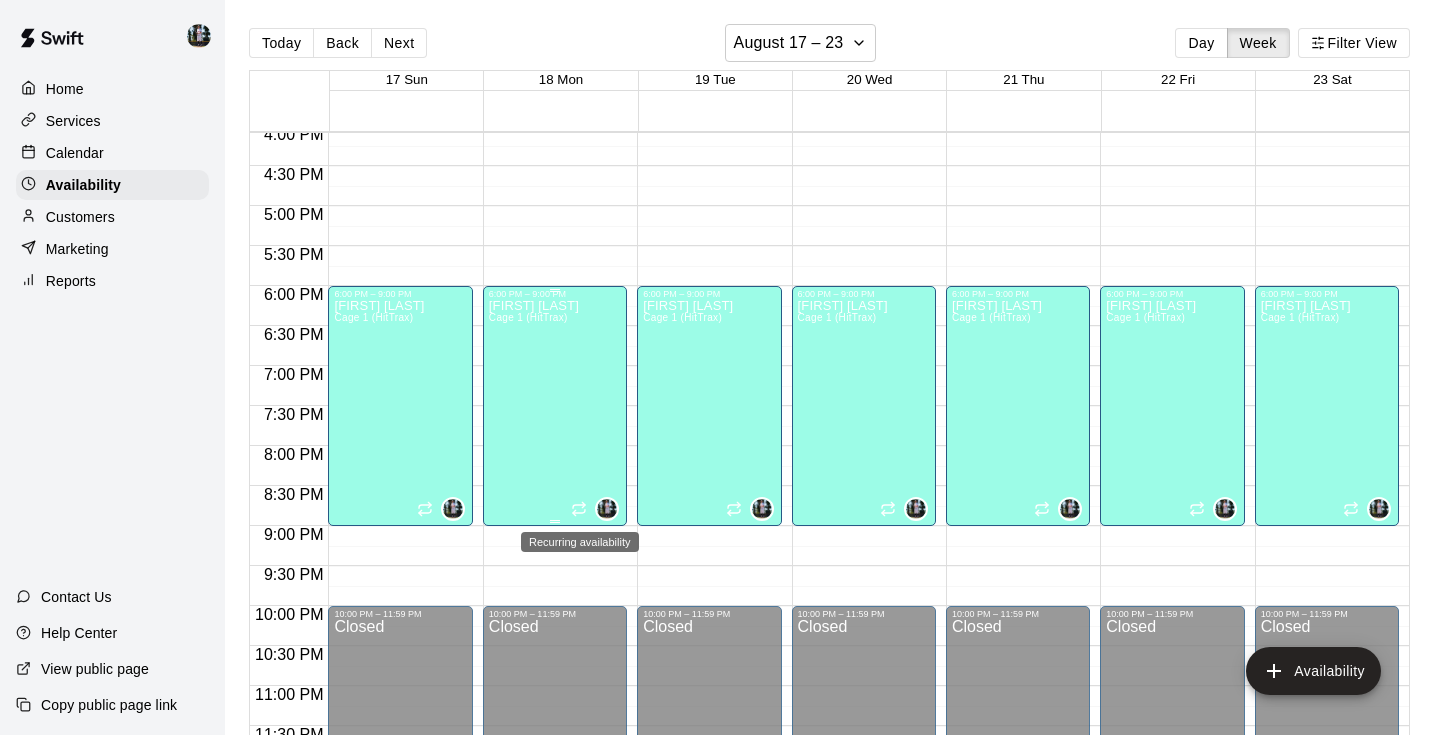 click 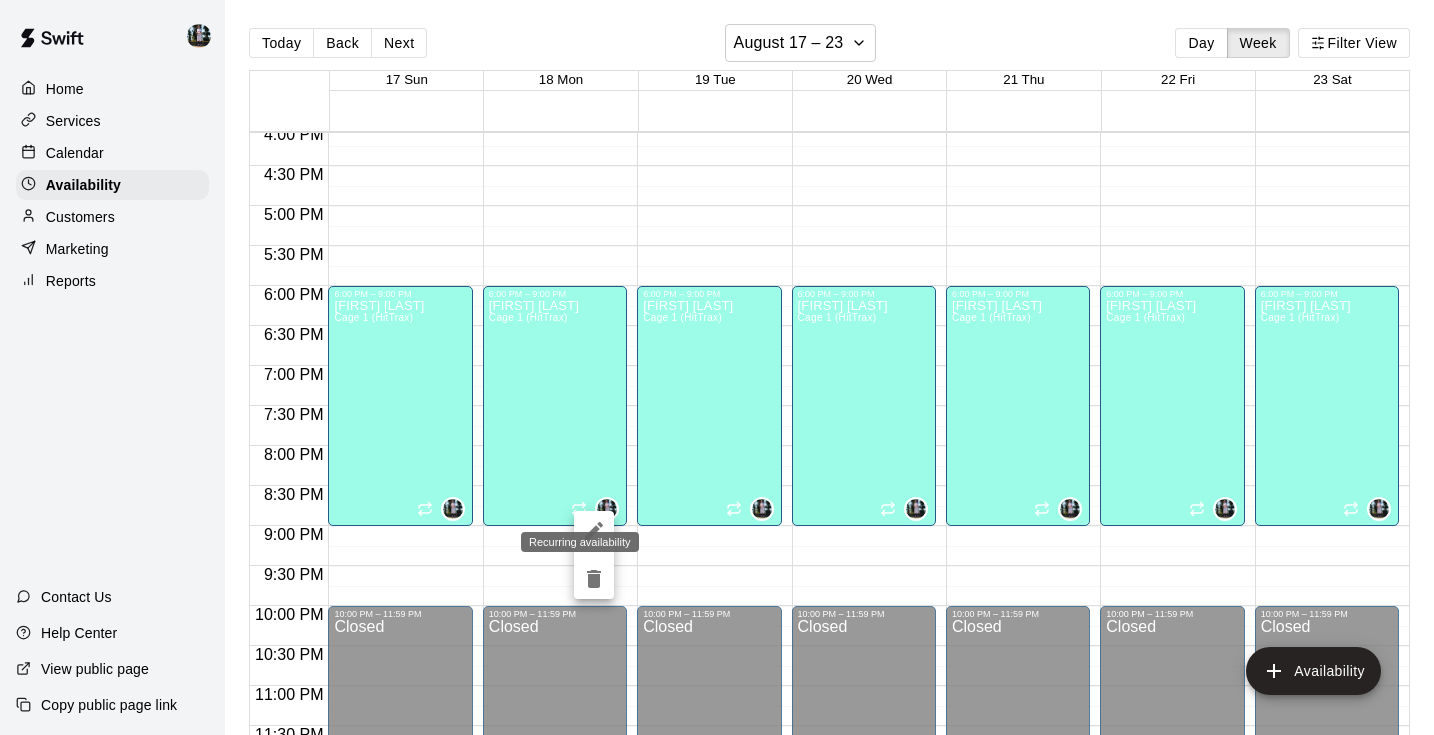 click on "Recurring availability" at bounding box center [580, 542] 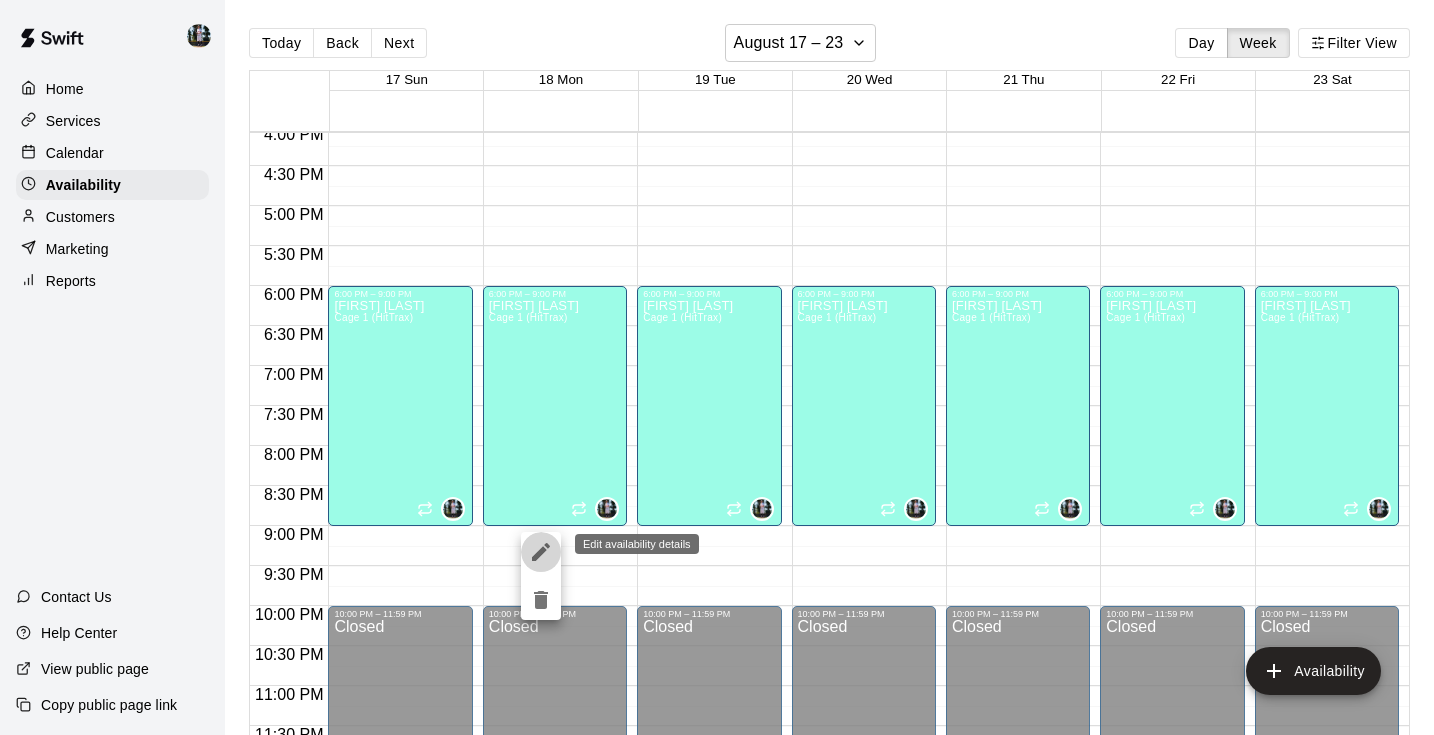 click 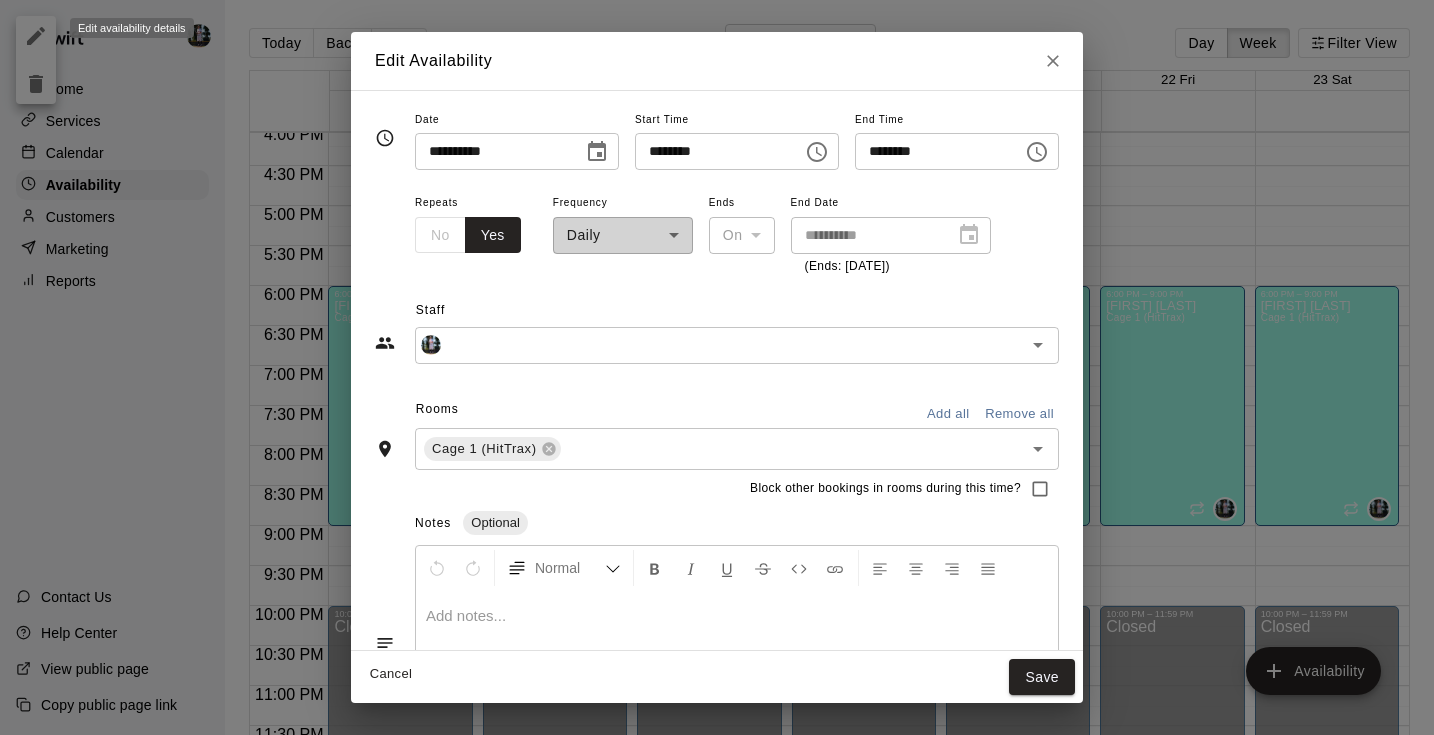type on "**********" 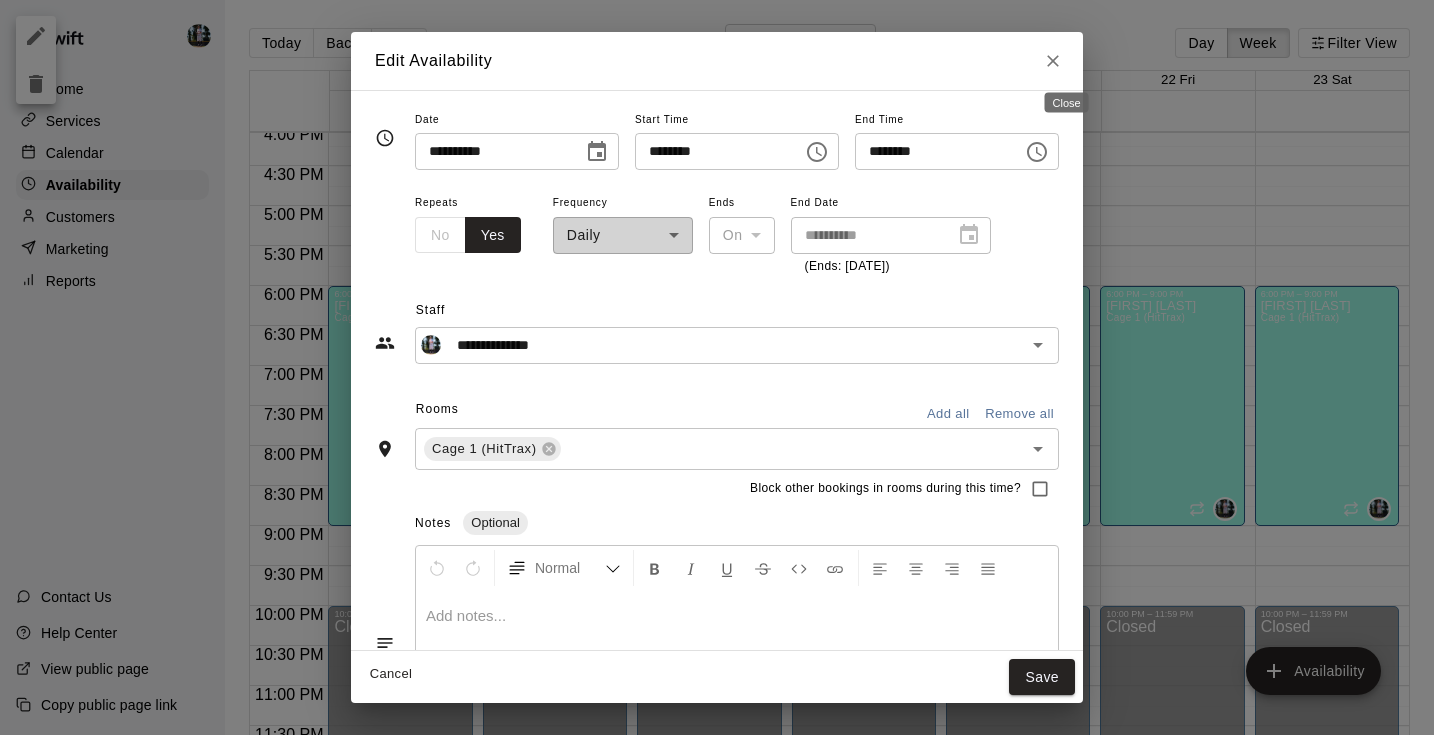 click 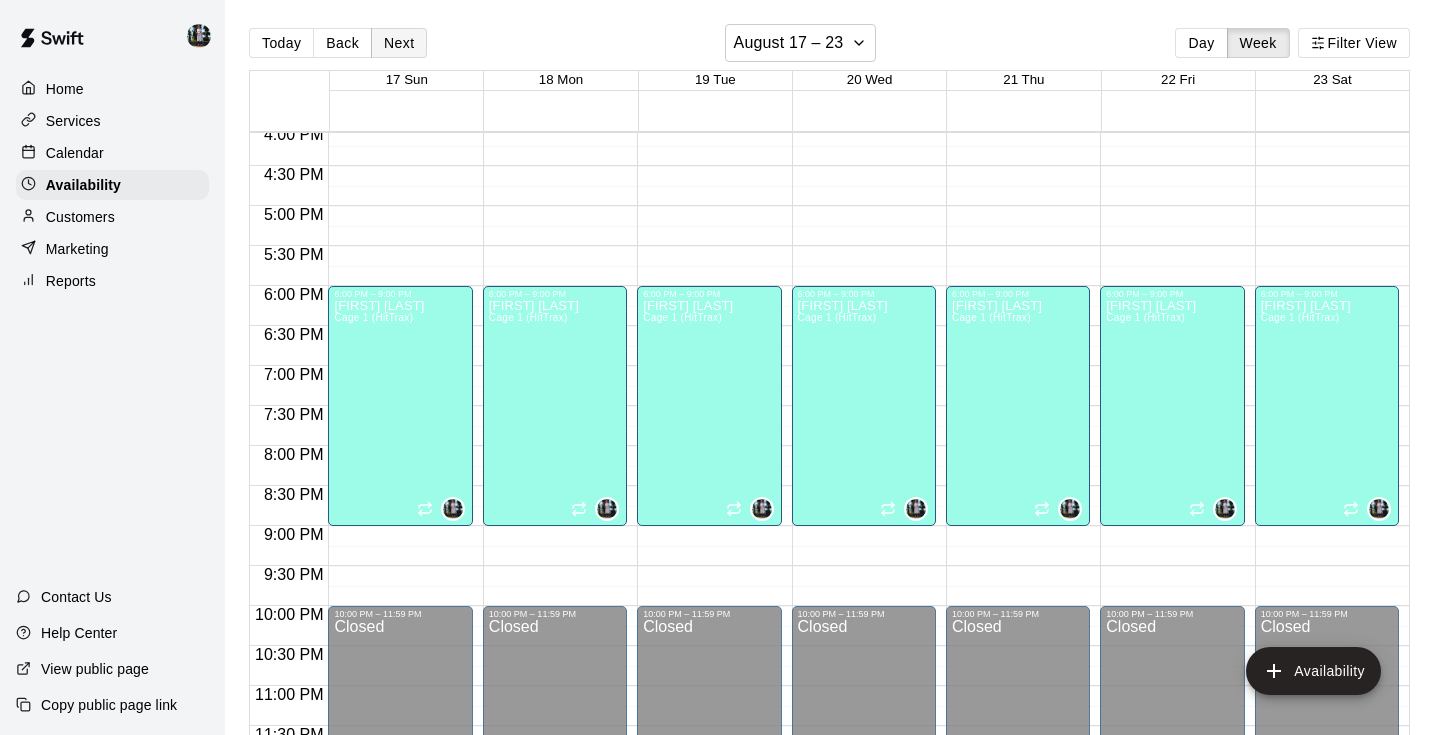 click on "Next" at bounding box center [399, 43] 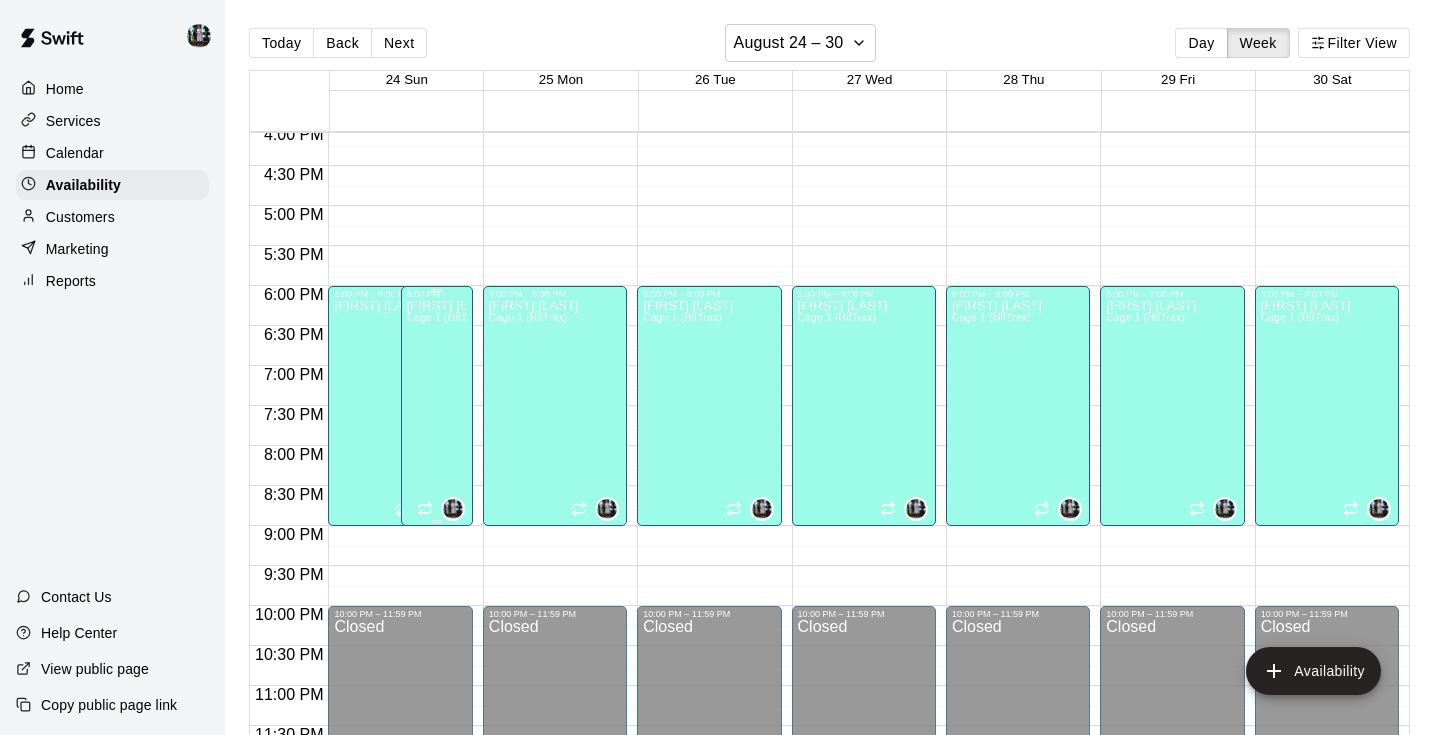 click at bounding box center (441, 509) 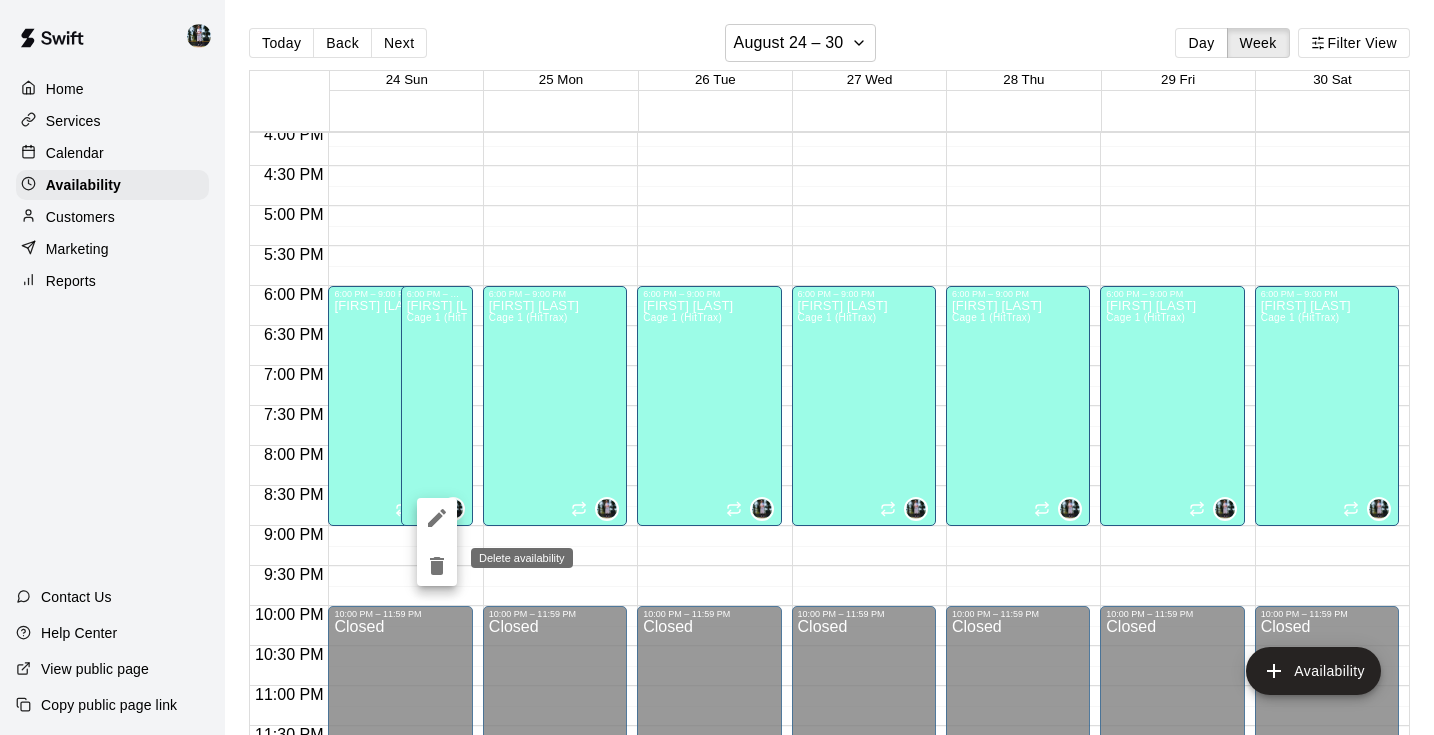 click 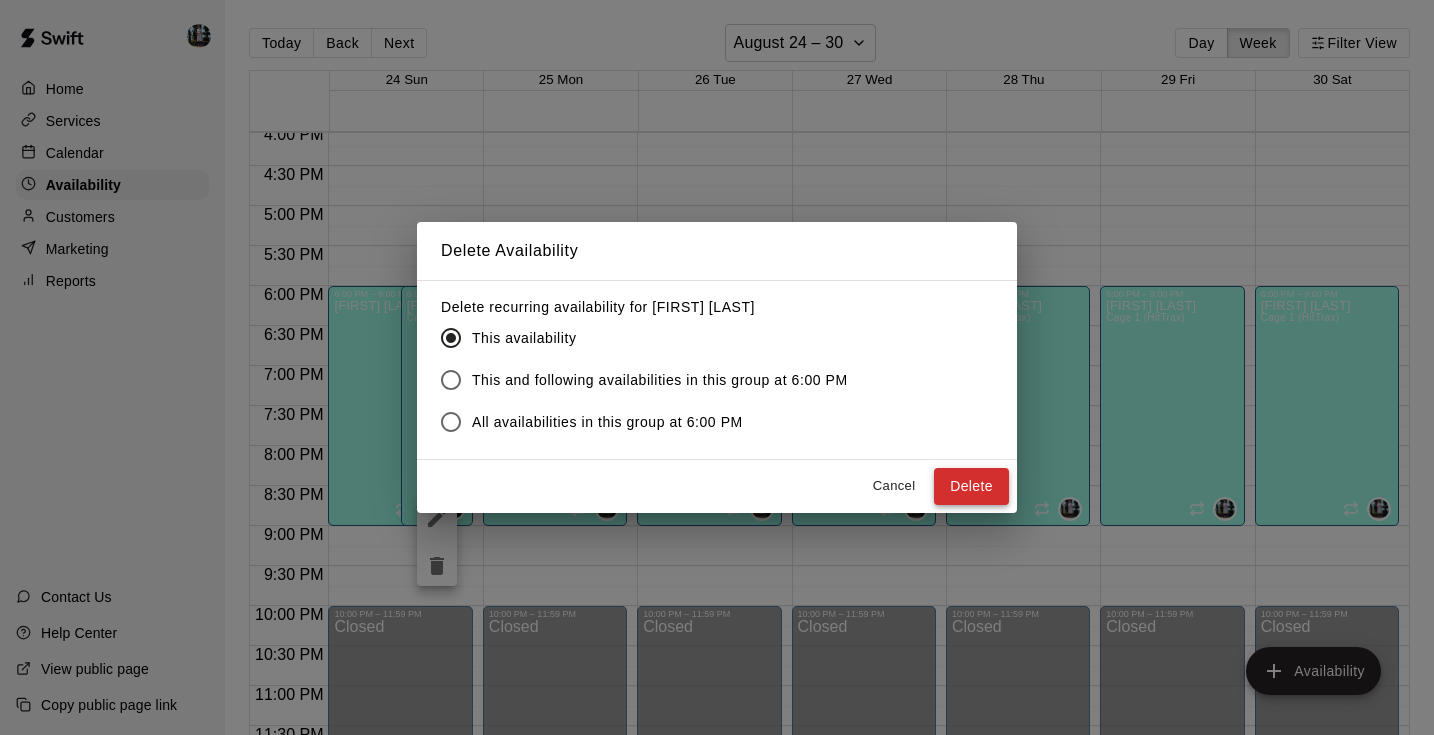 click on "Delete" at bounding box center [971, 486] 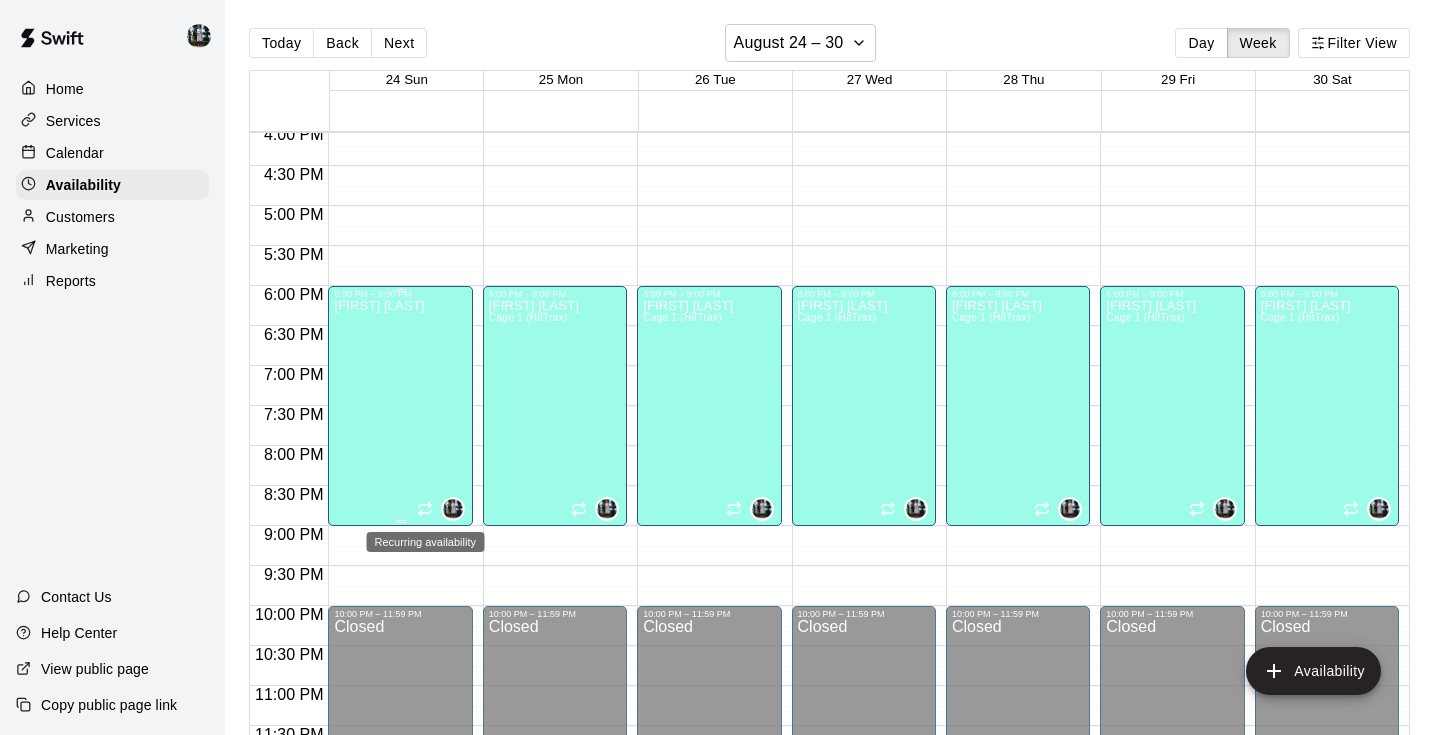 click 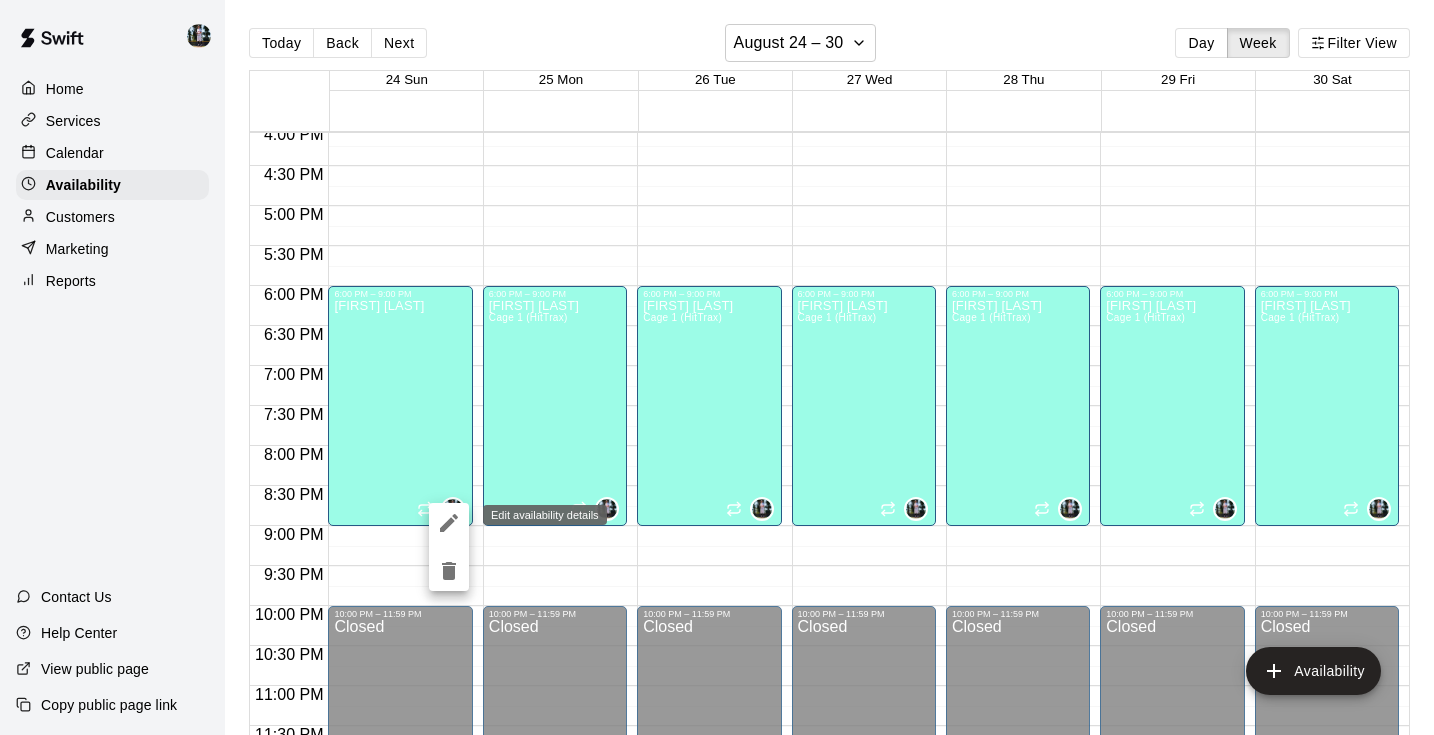 click 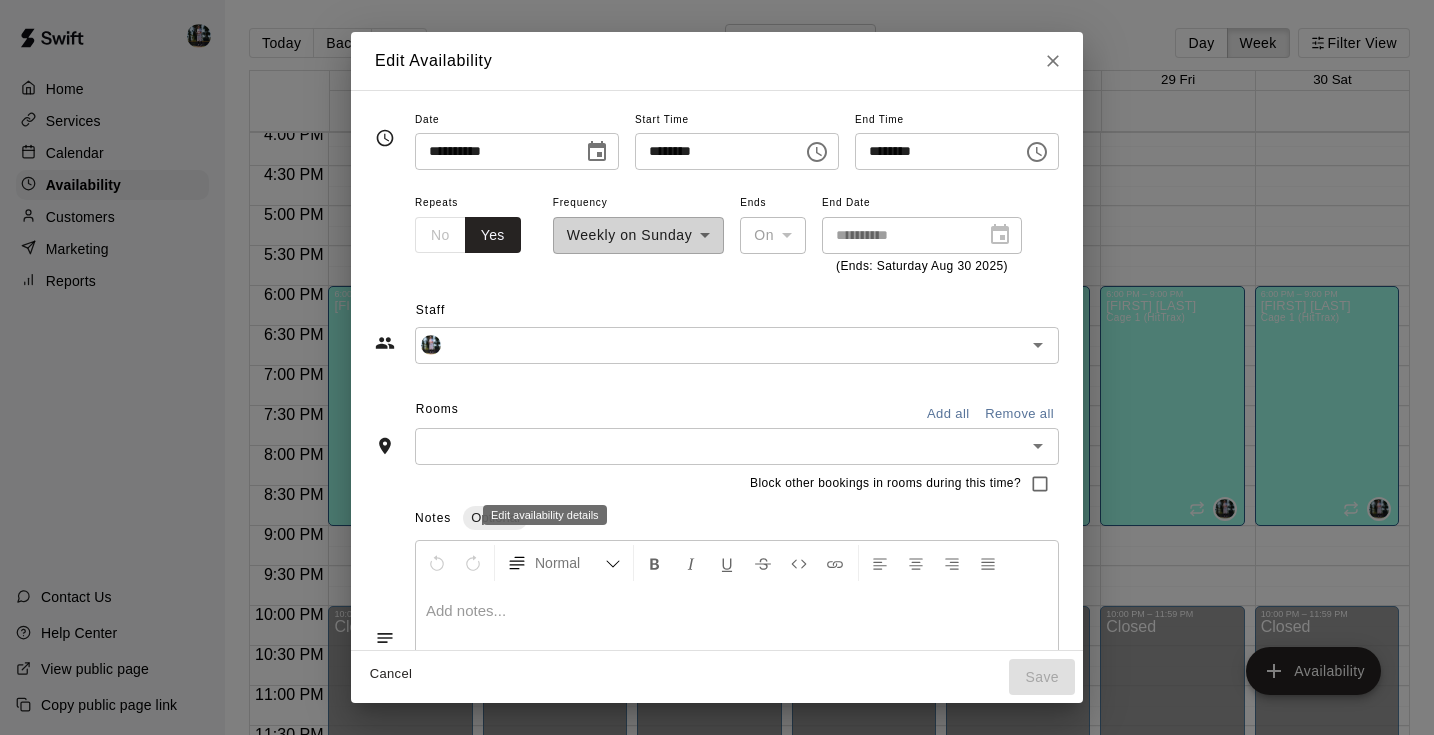 type on "**********" 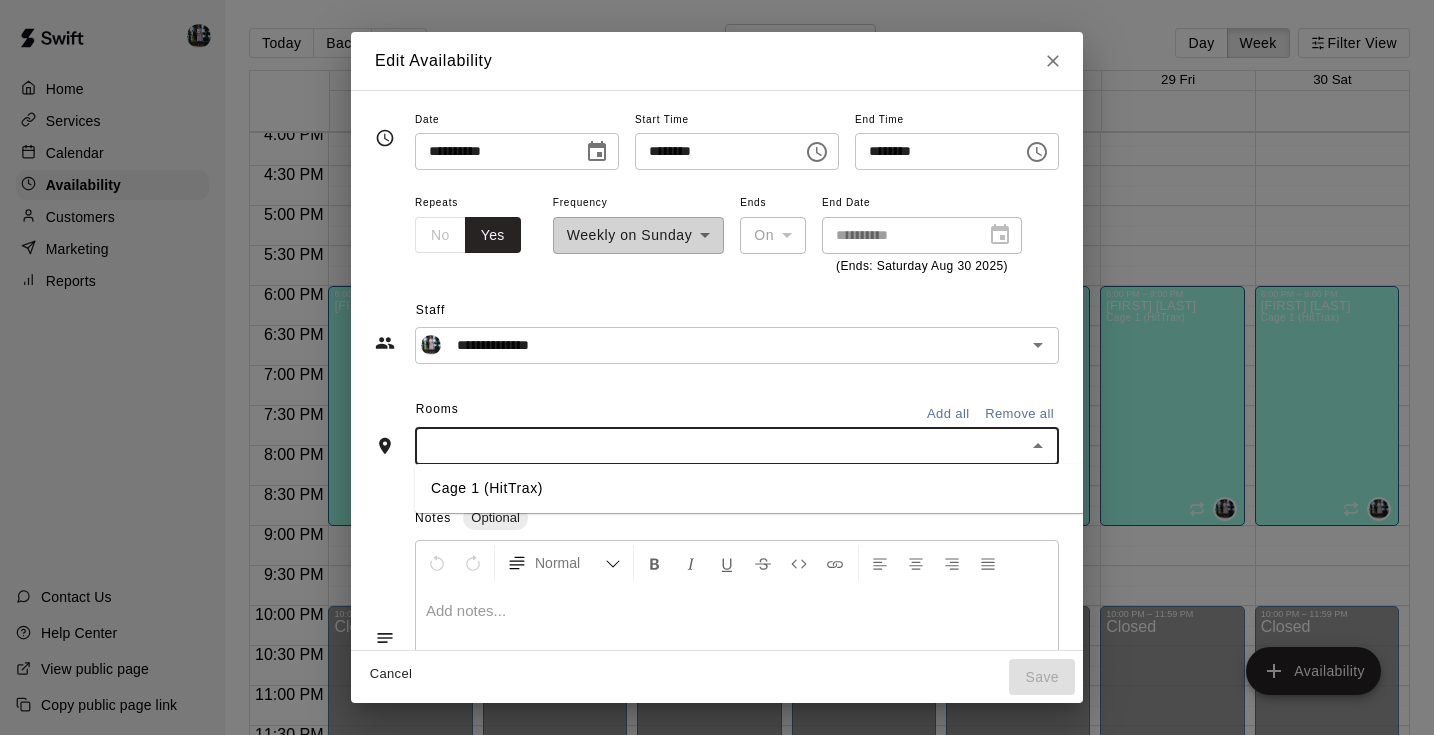 click at bounding box center [720, 446] 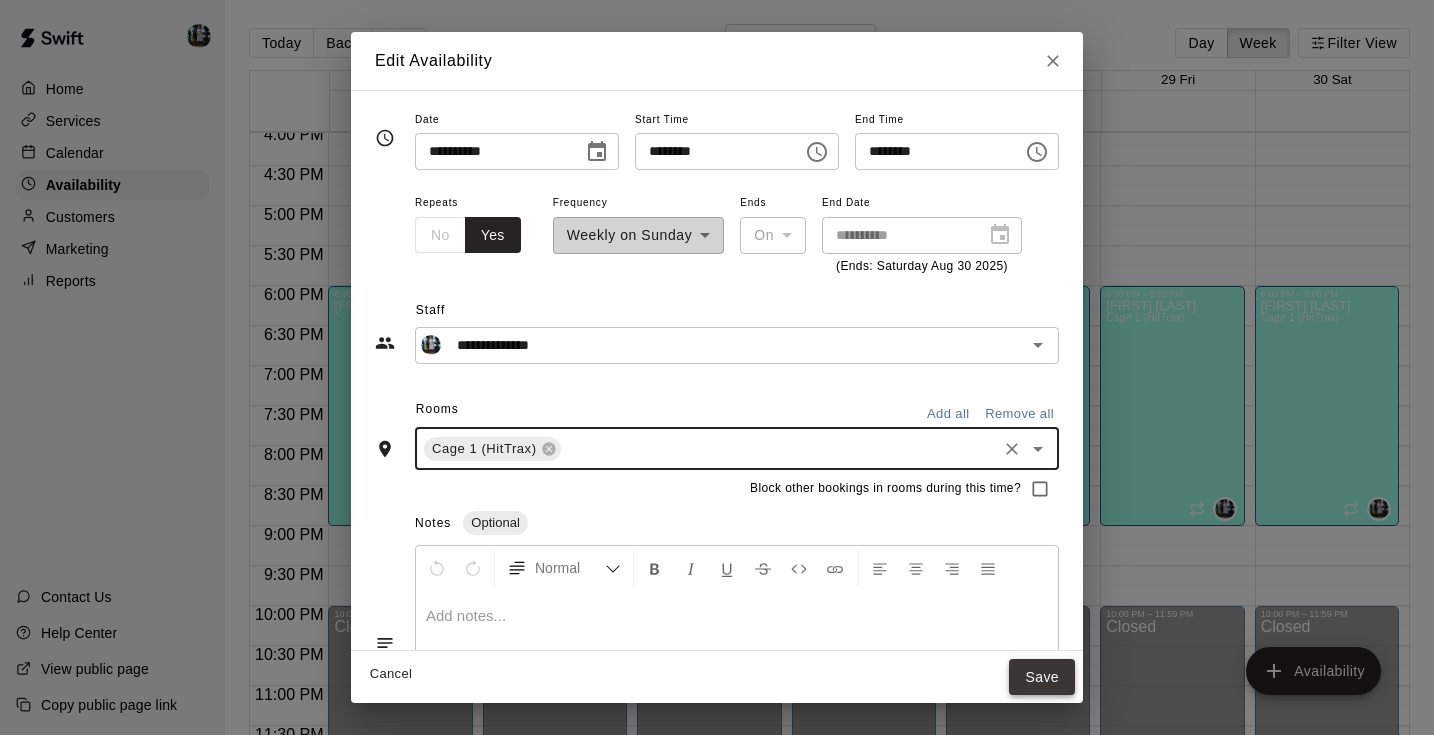 click on "Save" at bounding box center [1042, 677] 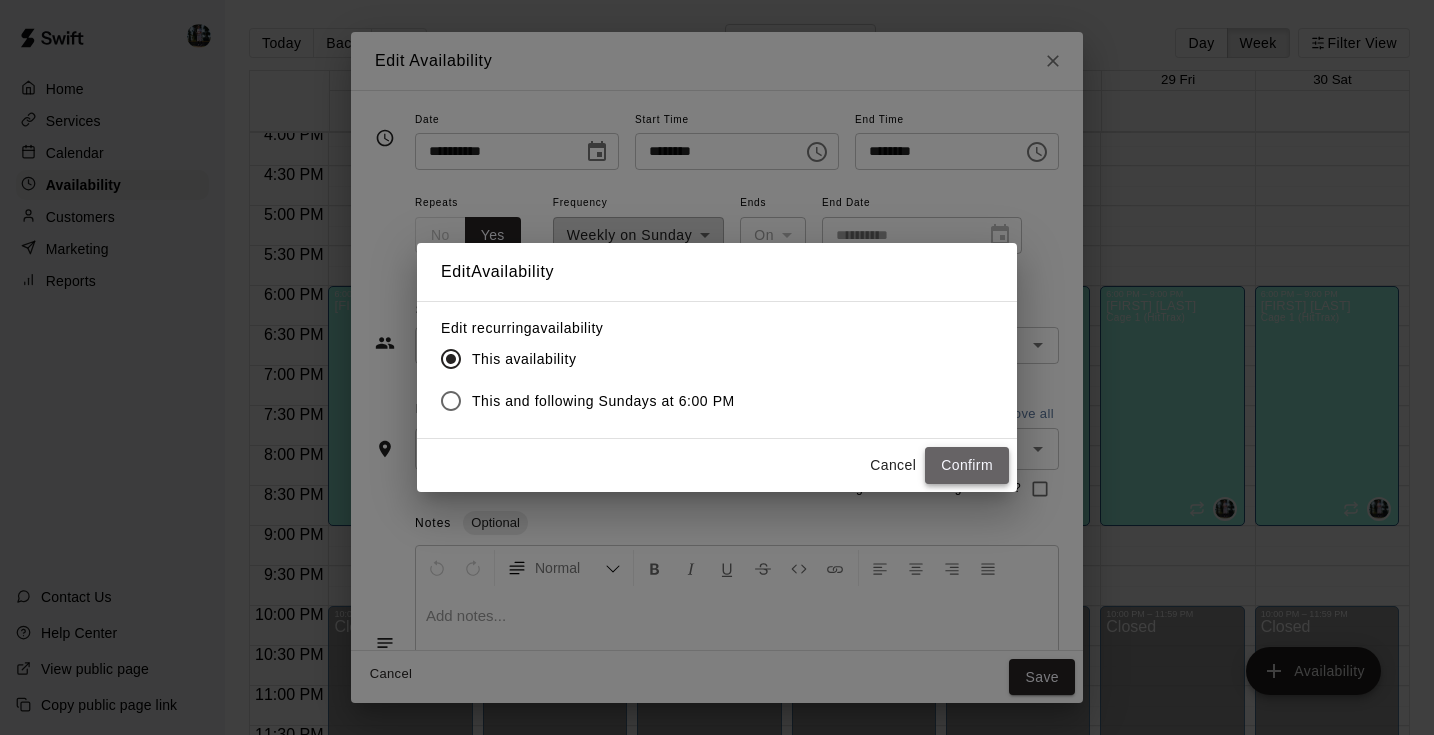 click on "Confirm" at bounding box center [967, 465] 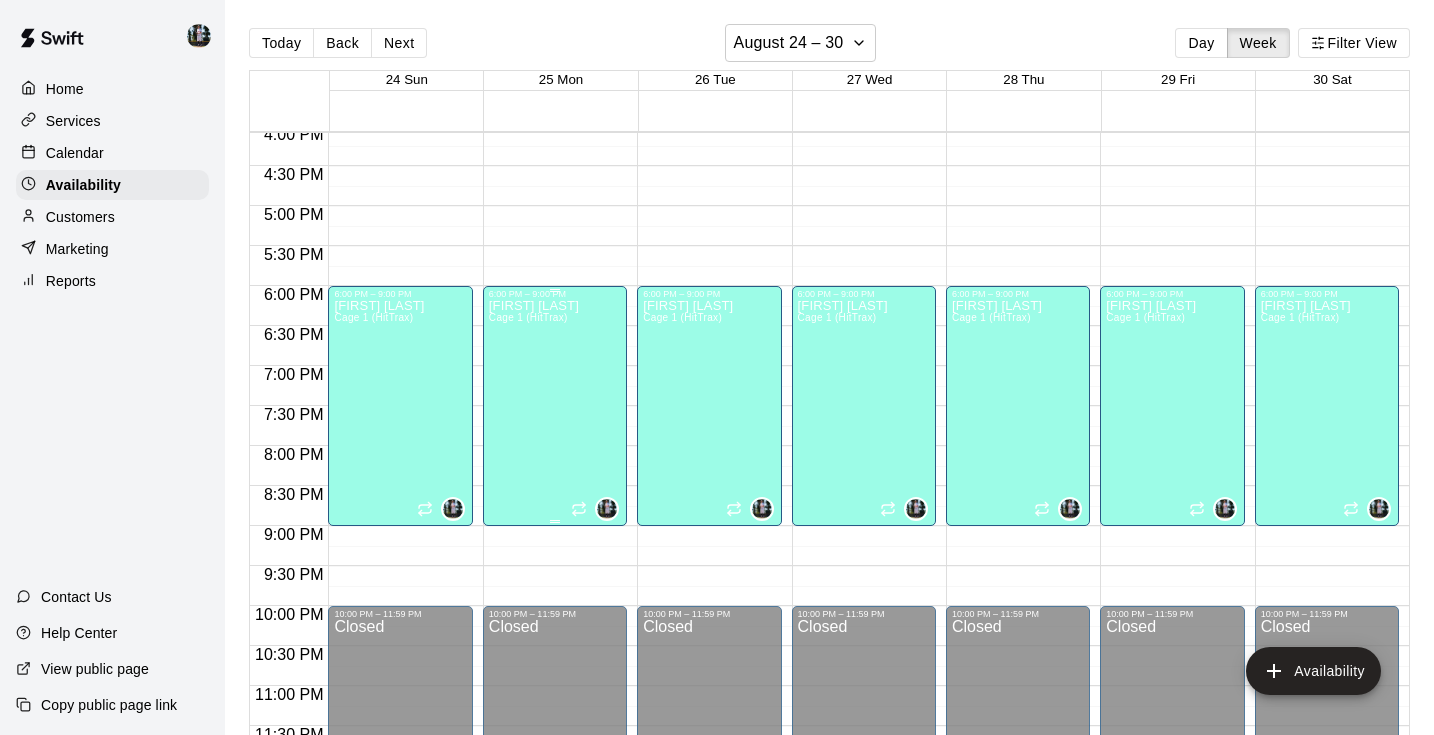 click 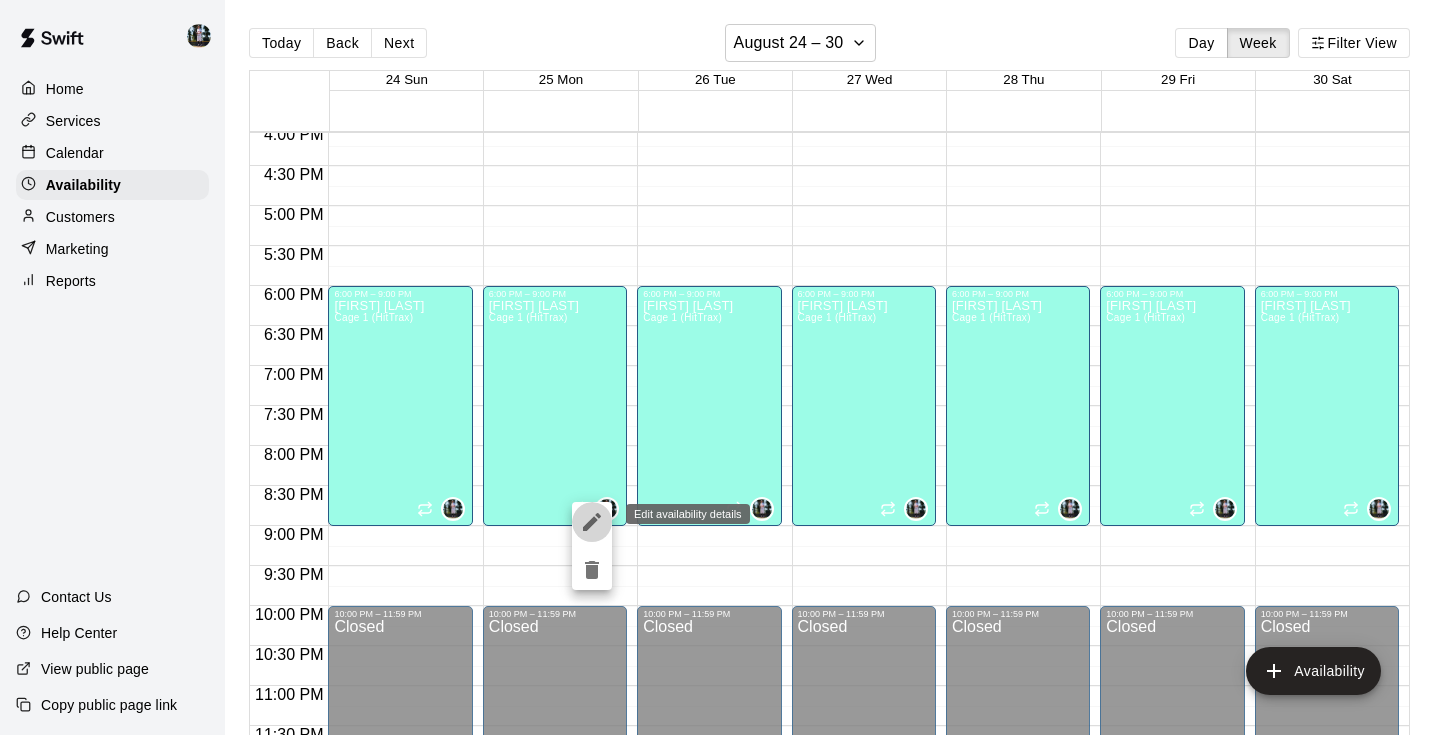 click 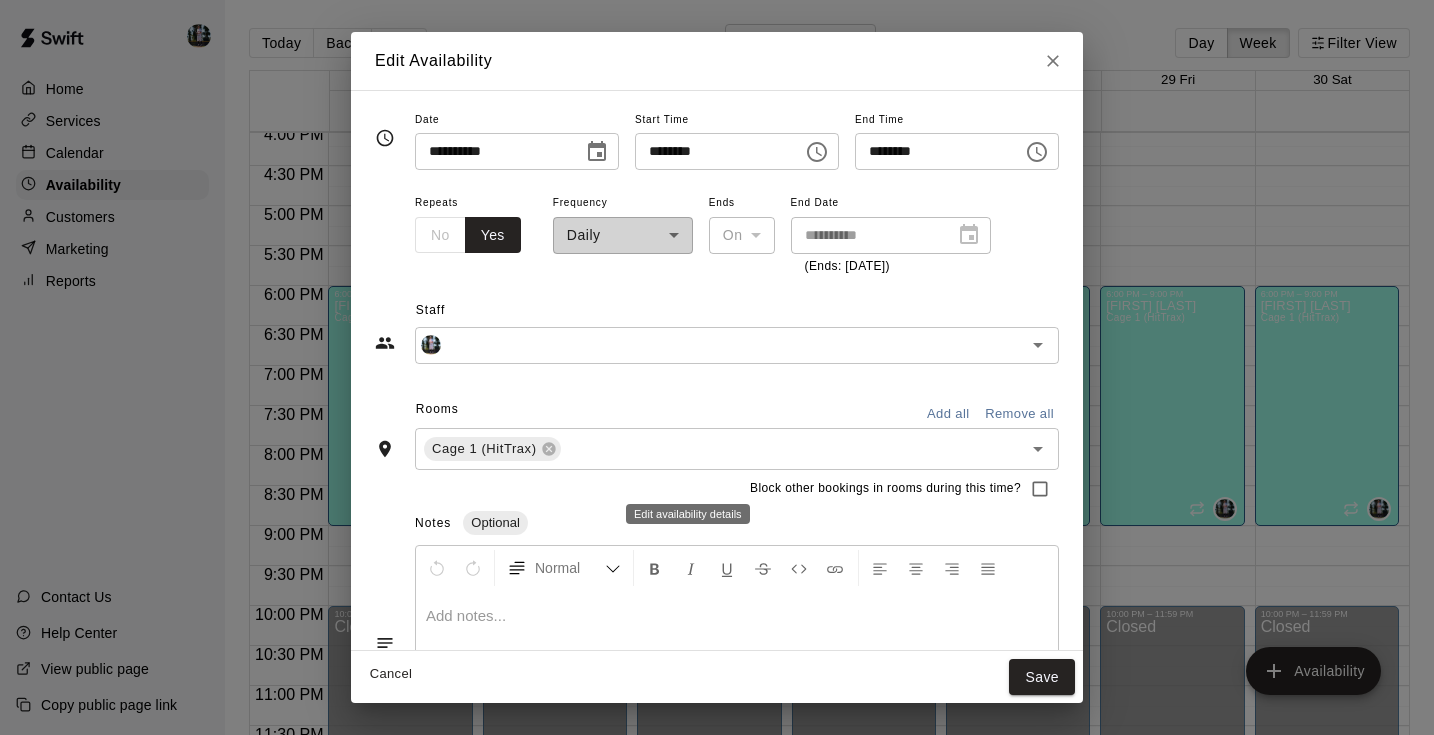 type on "**********" 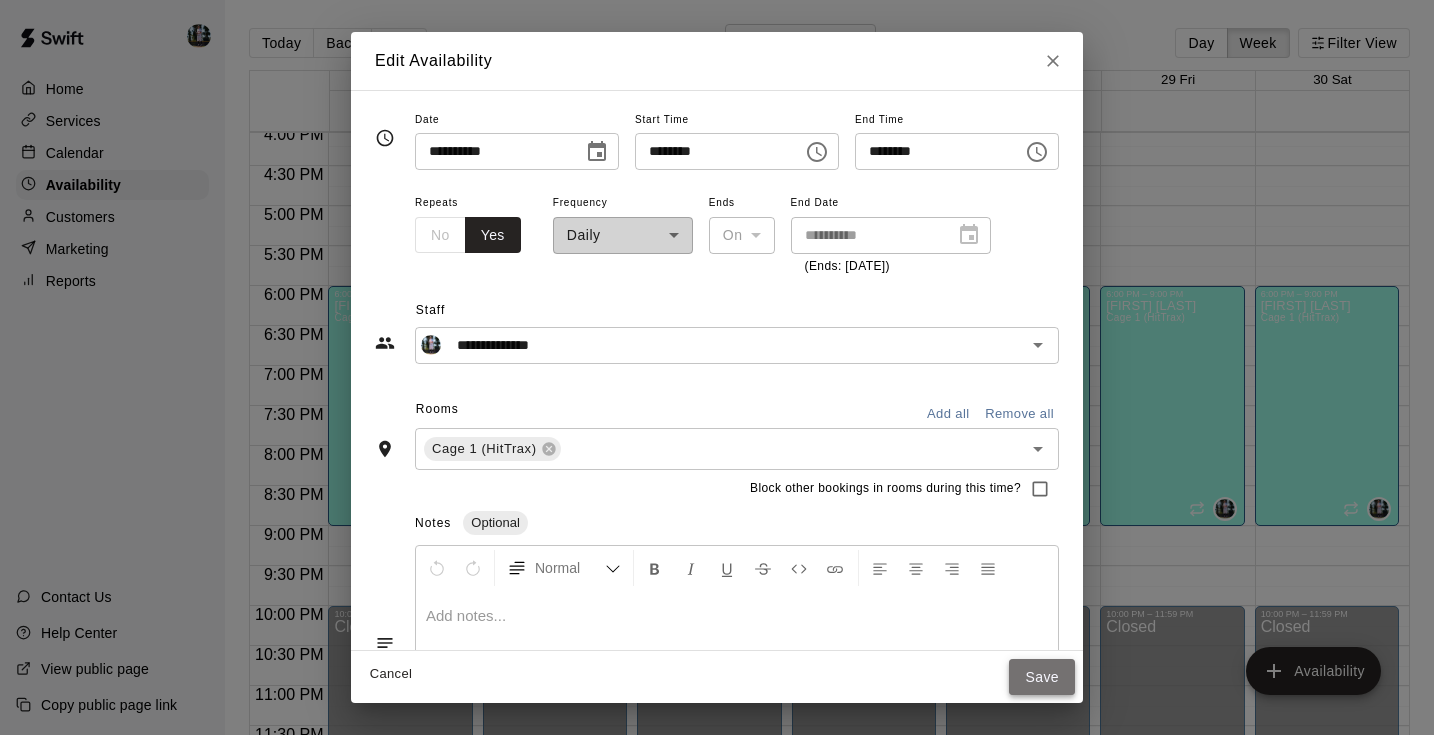 click on "Save" at bounding box center [1042, 677] 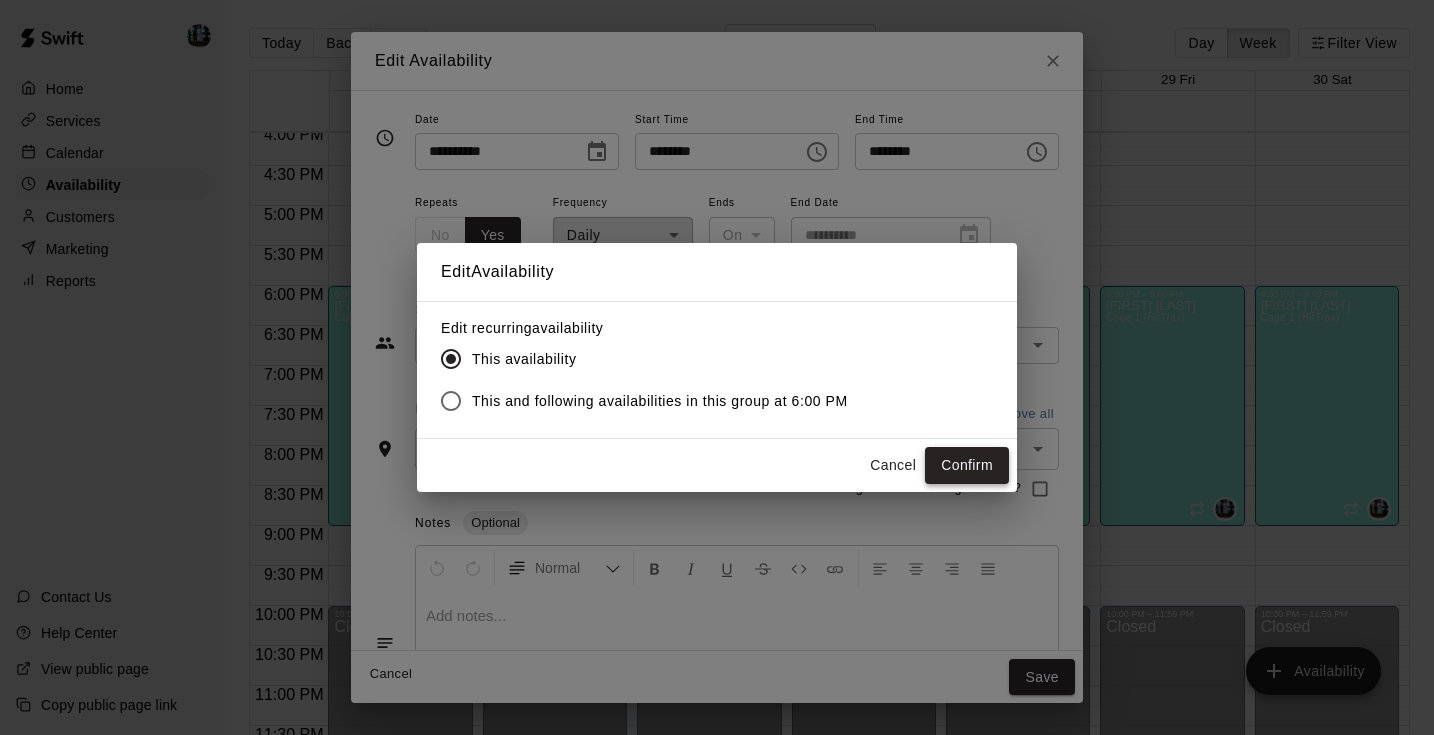click on "Confirm" at bounding box center [967, 465] 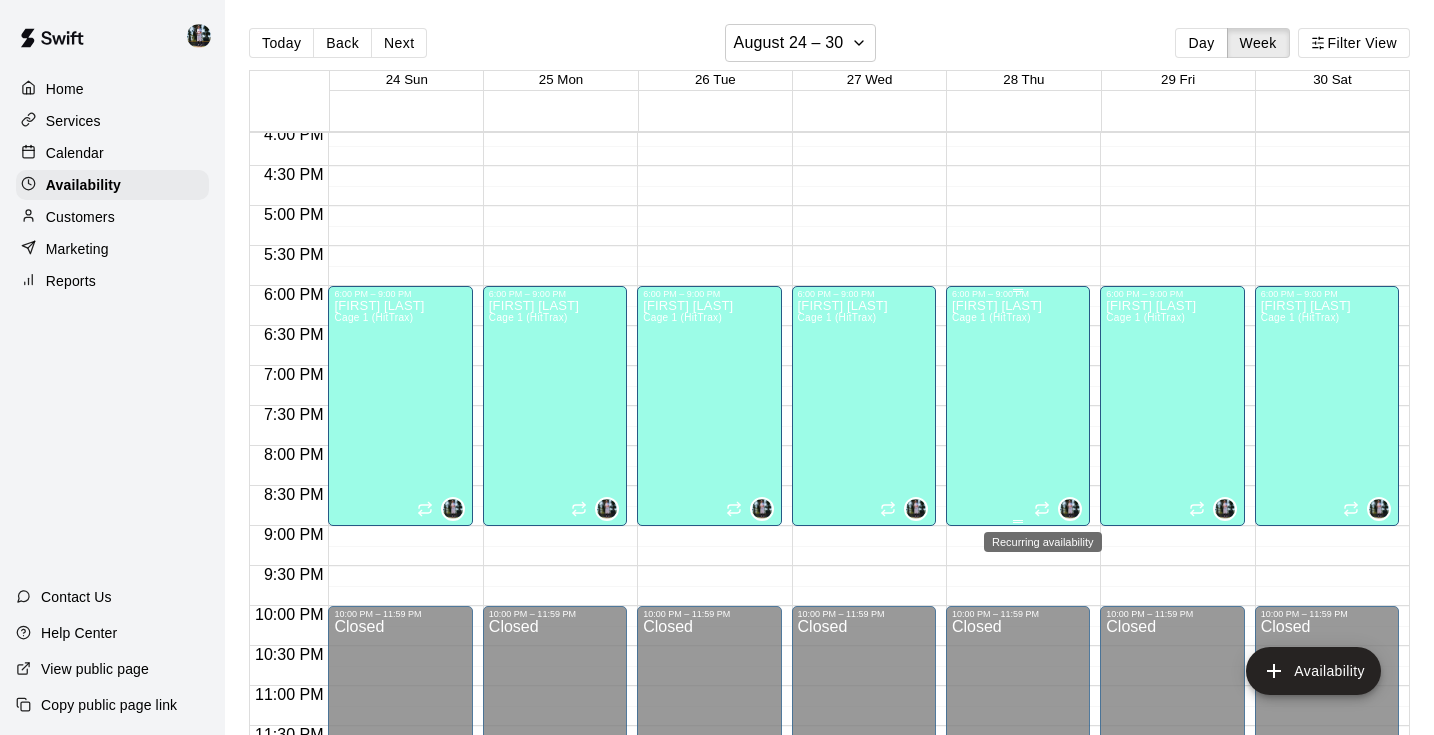 click 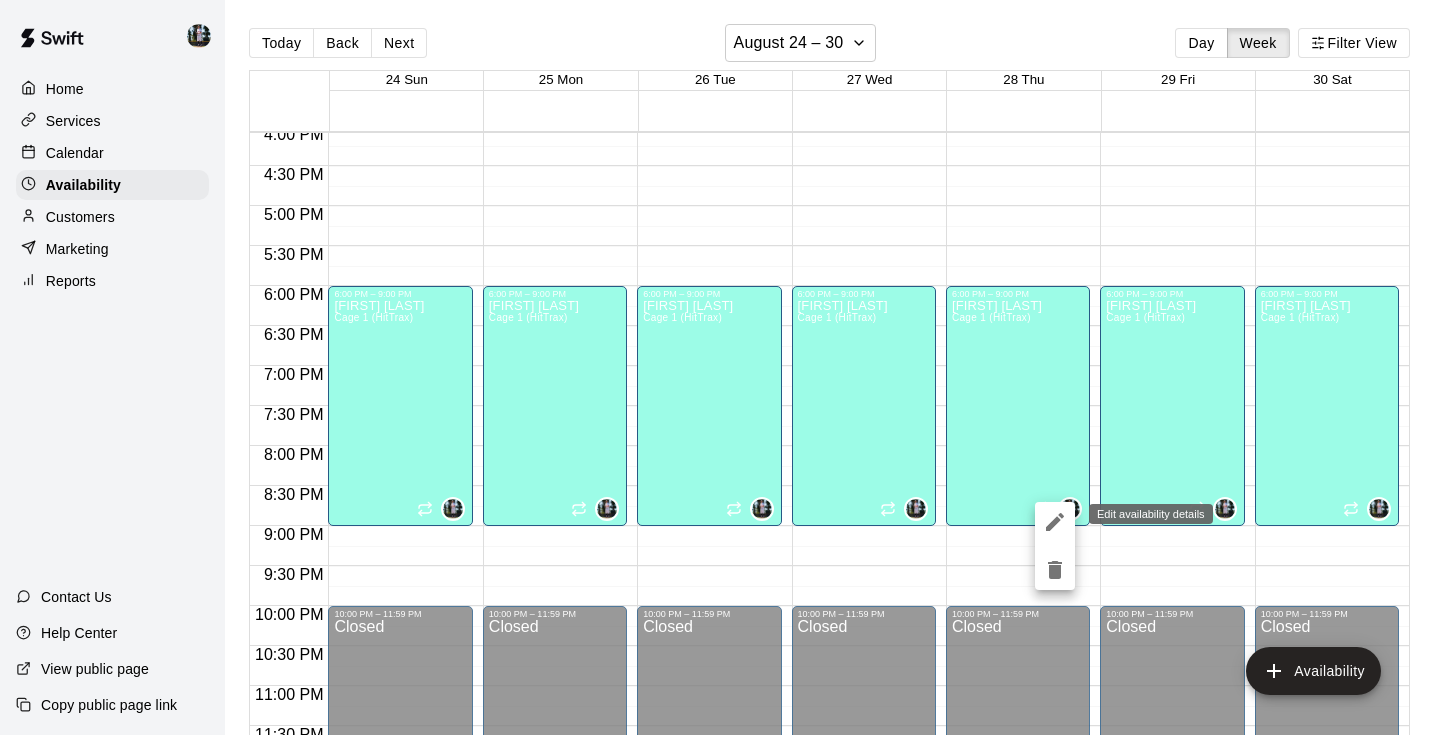 click 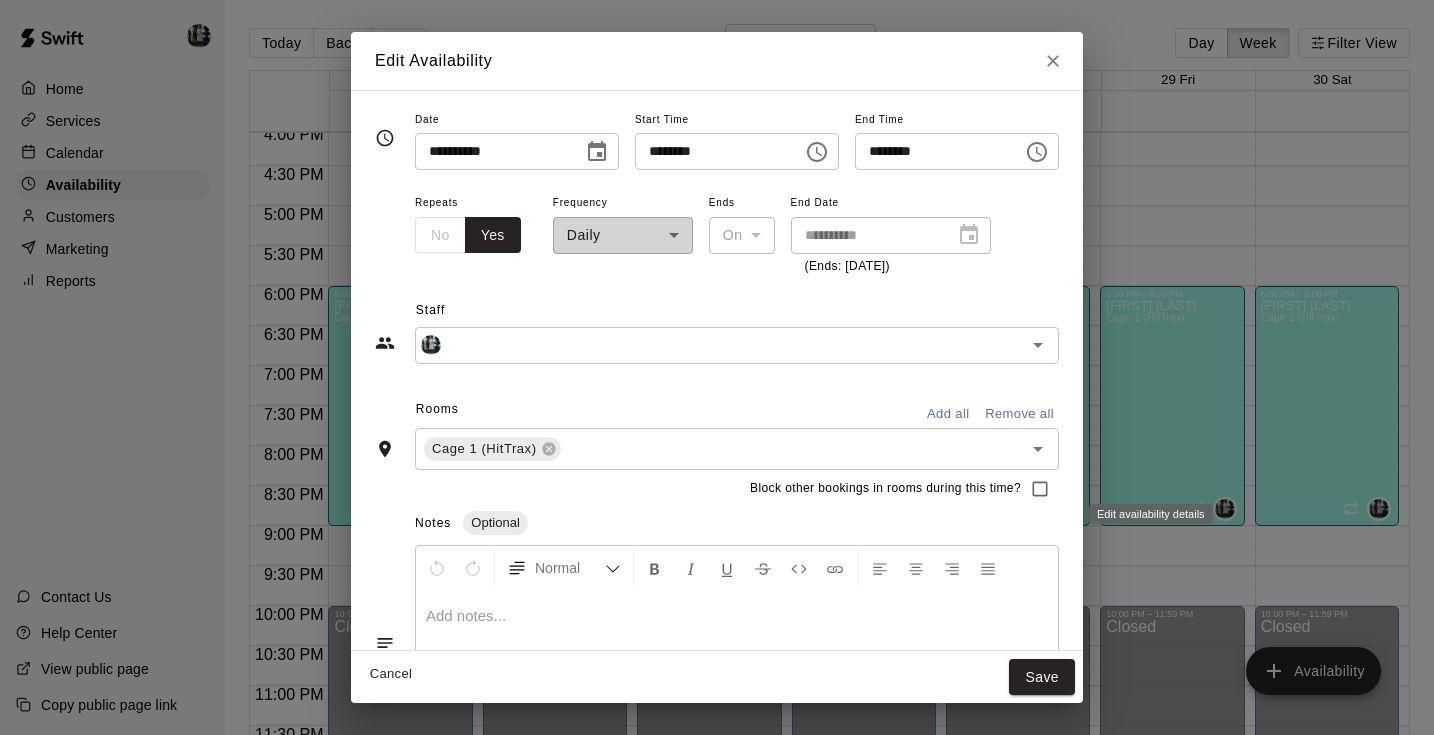 type on "**********" 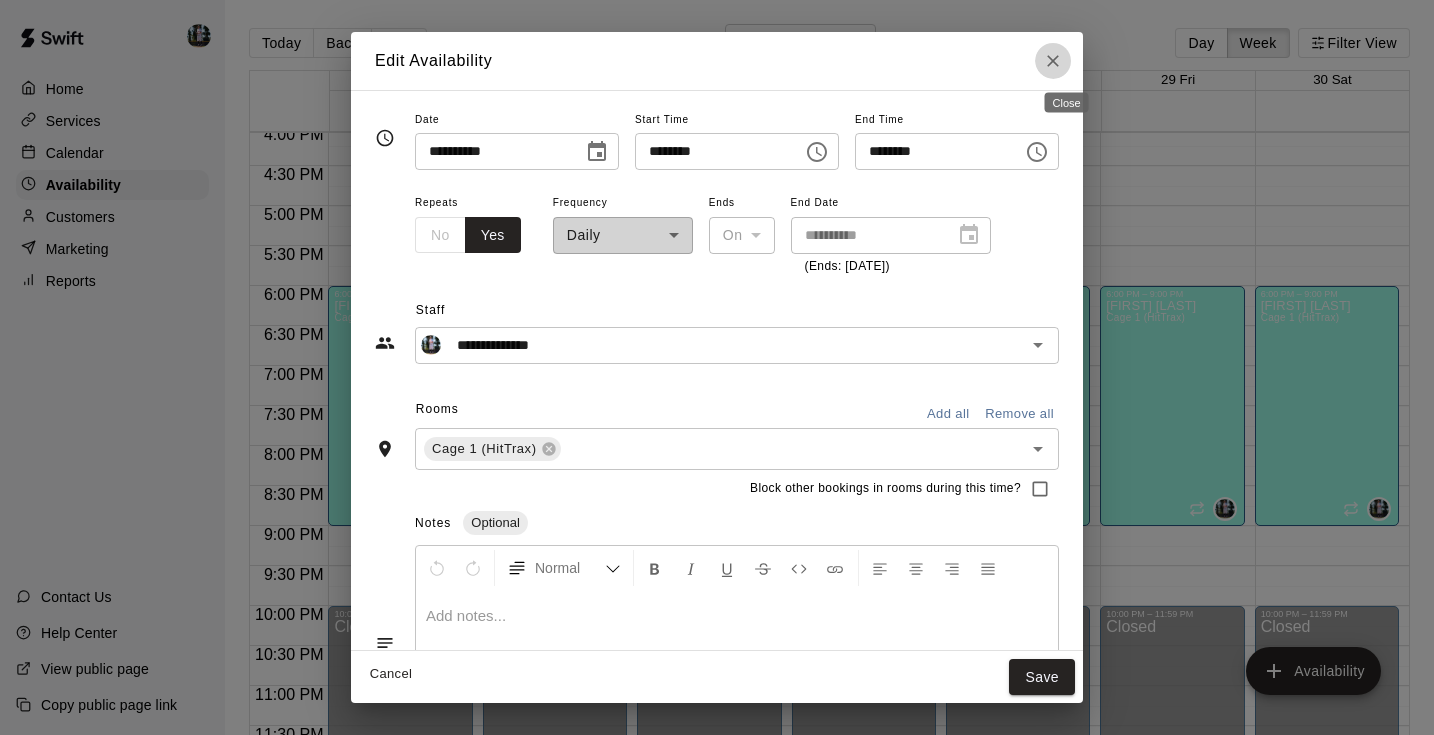 click 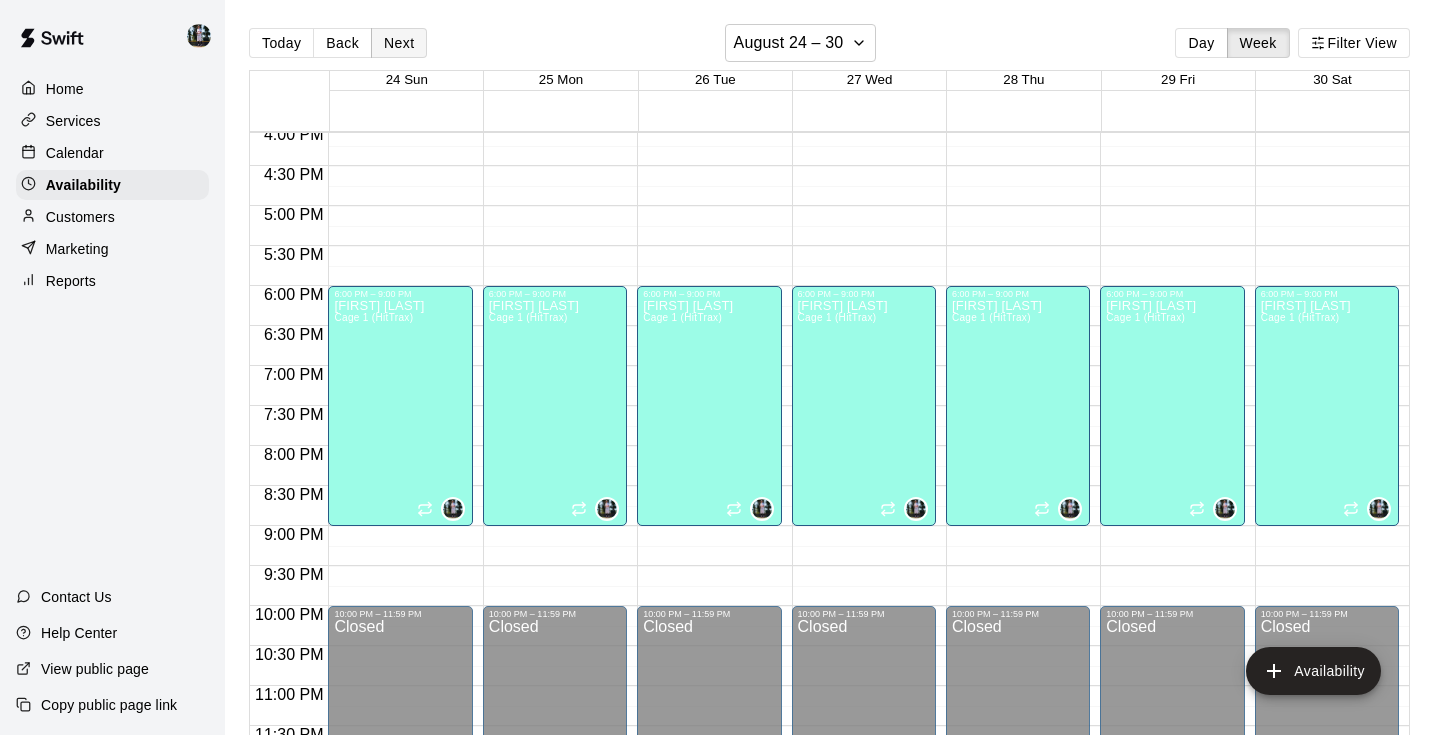 click on "Next" at bounding box center [399, 43] 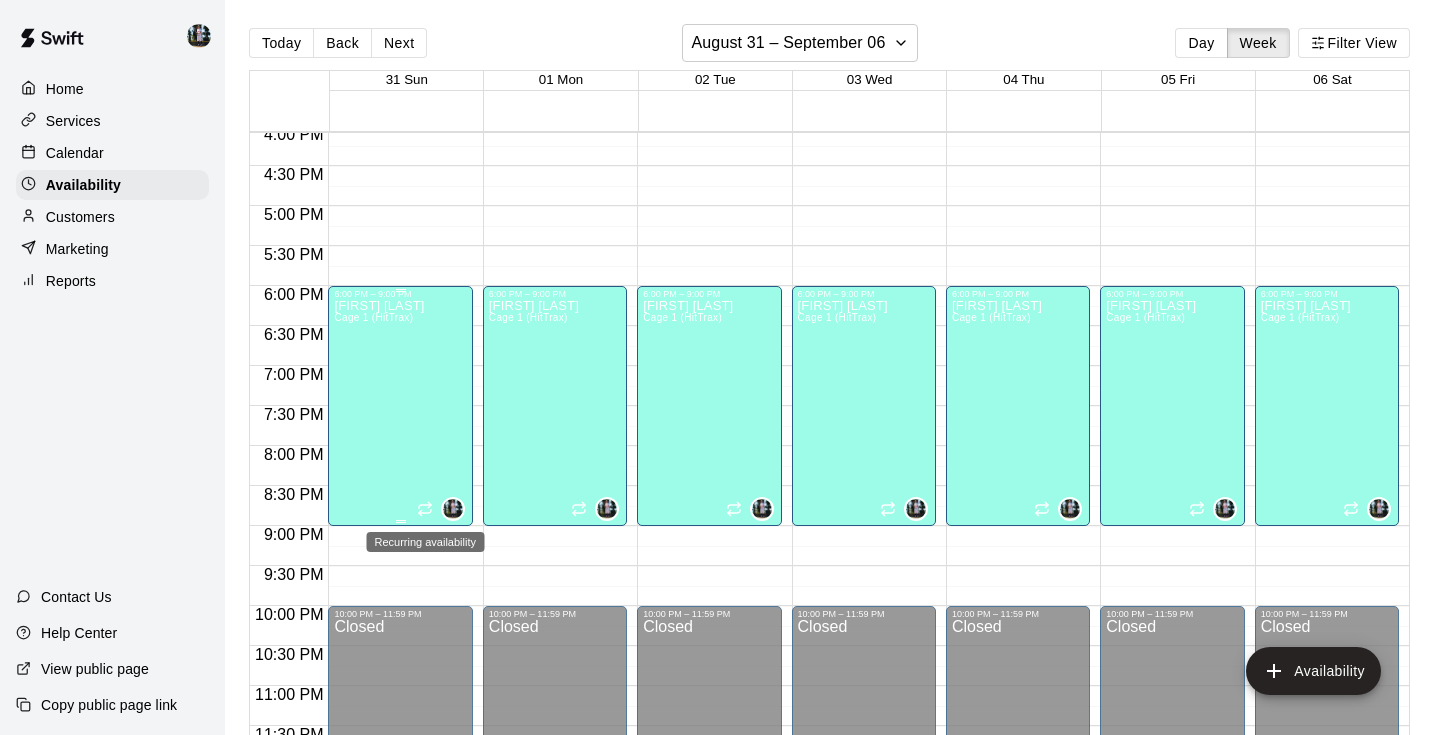 click 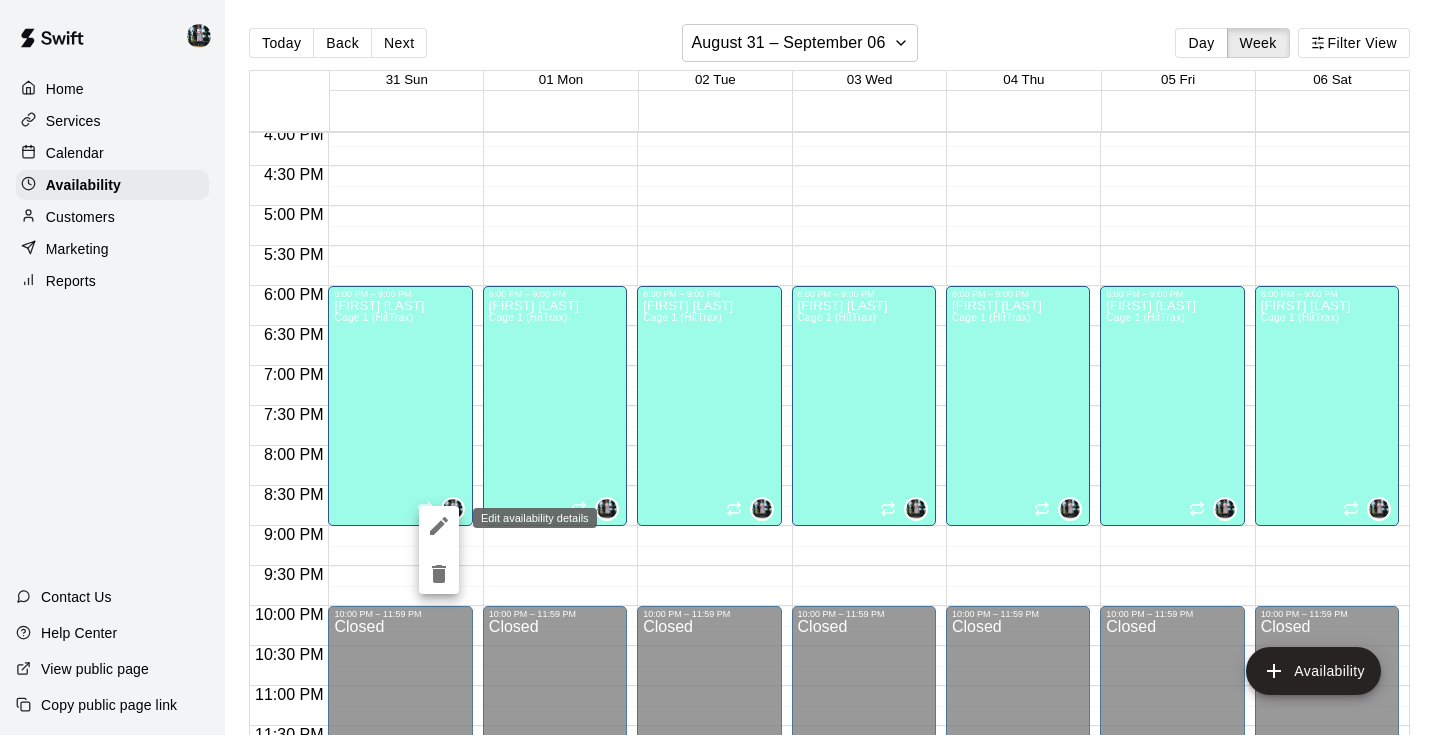 click 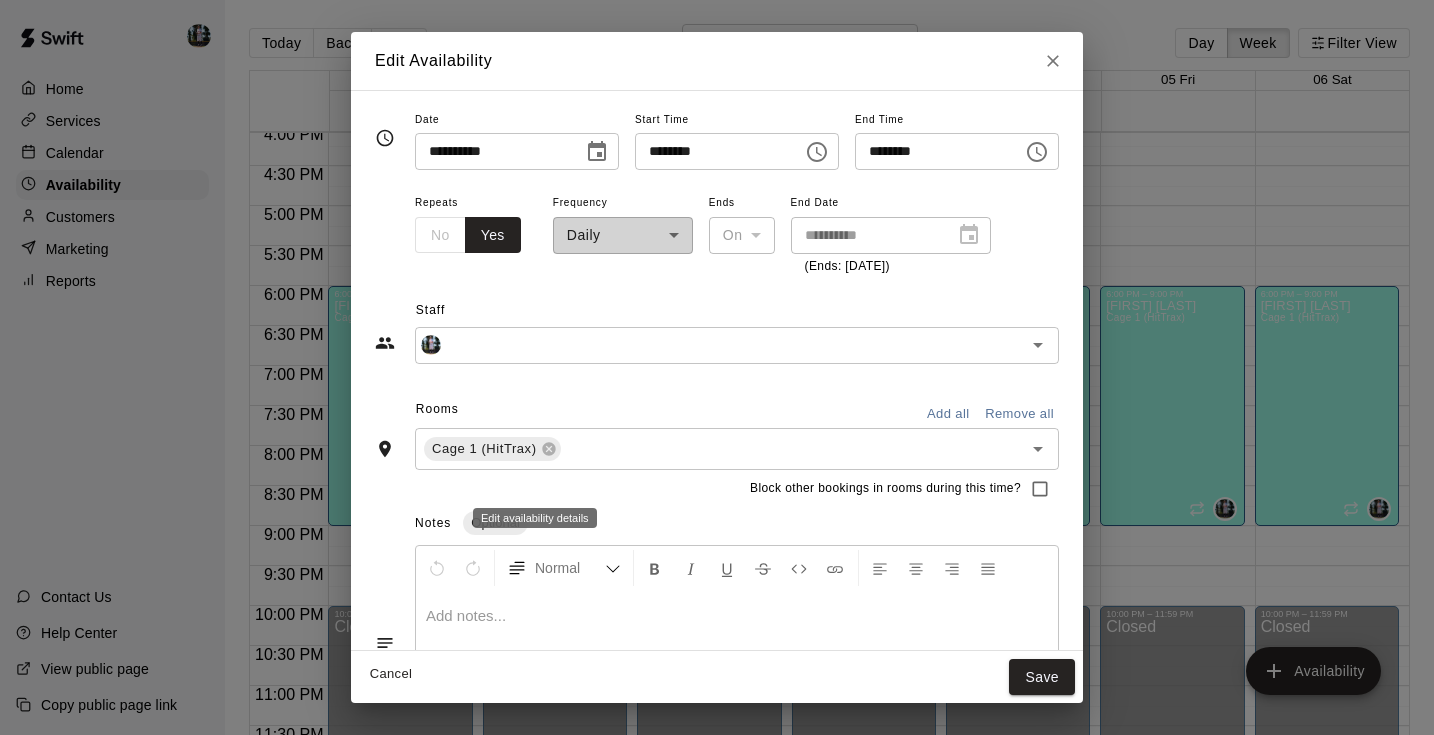 type on "**********" 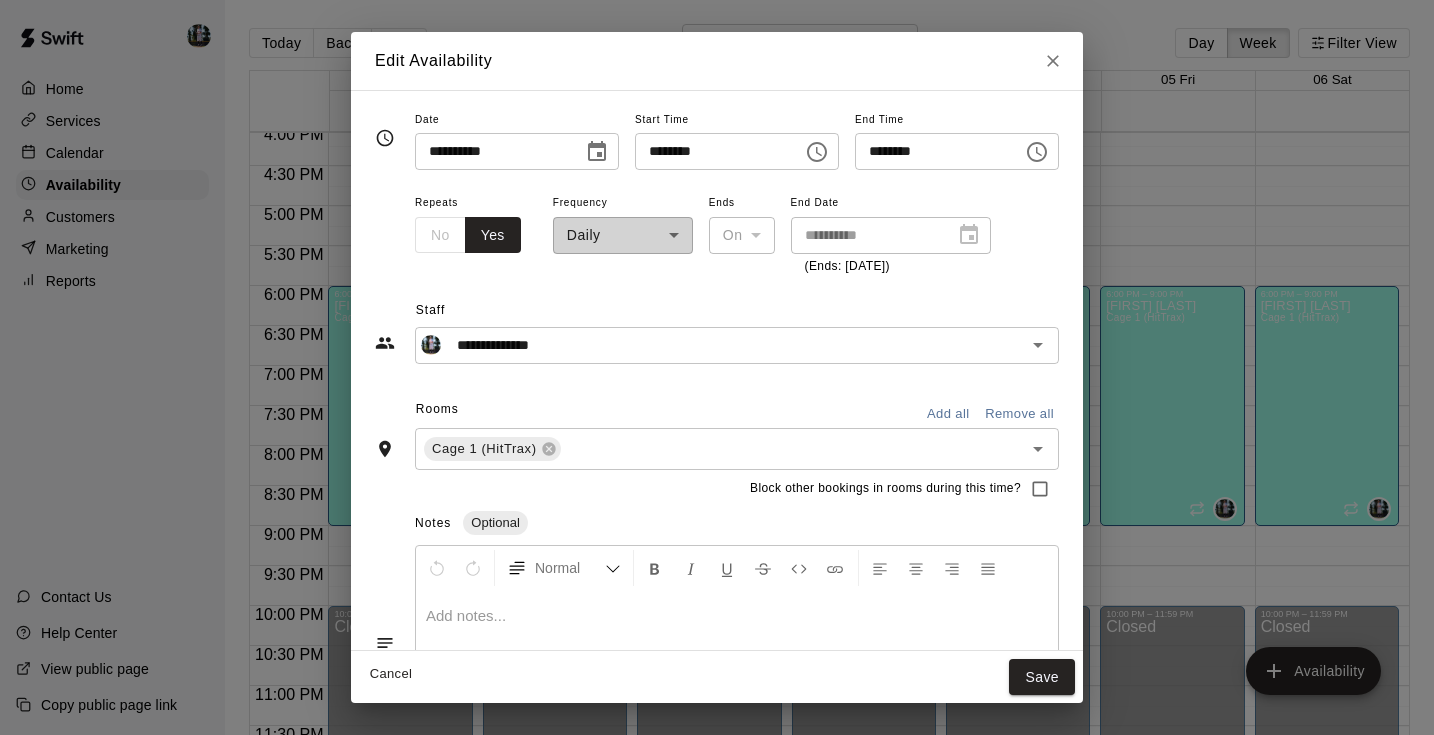 click 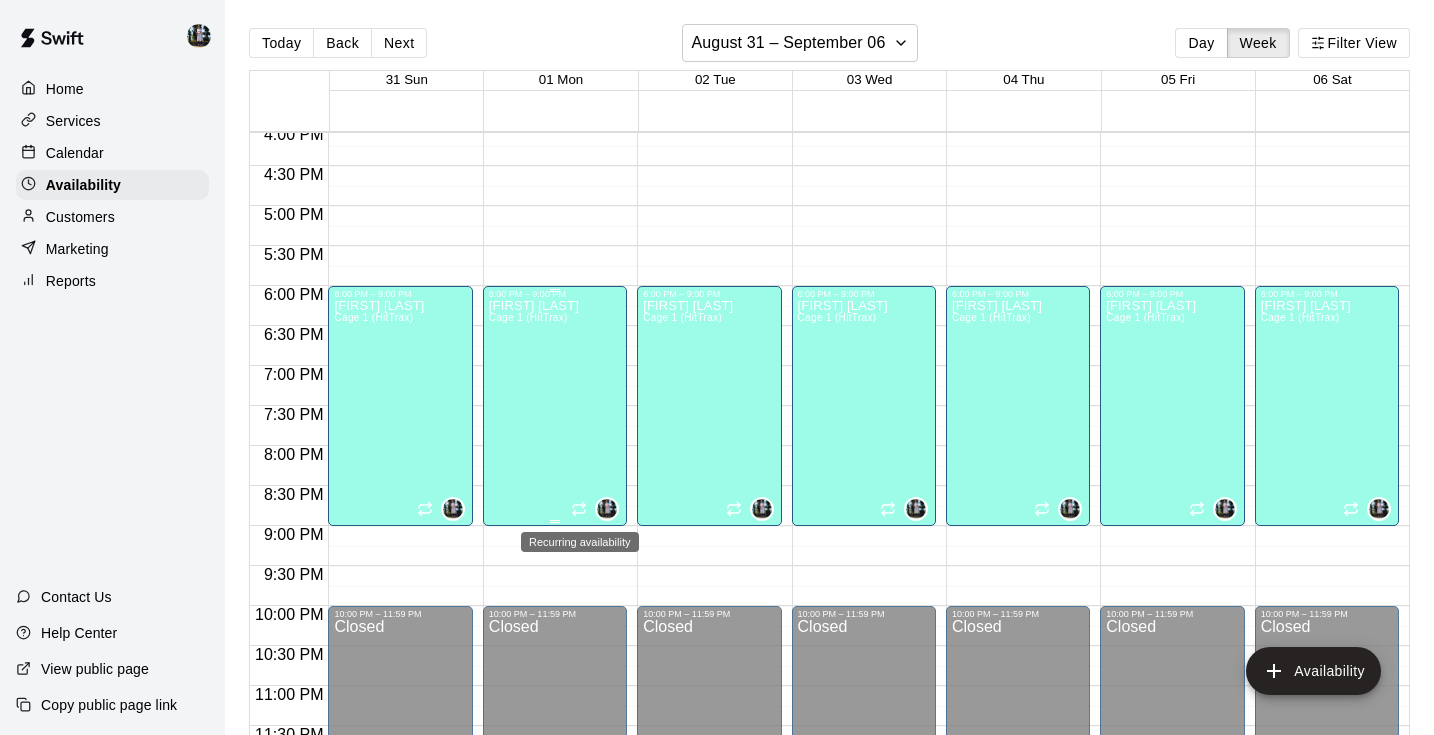 click 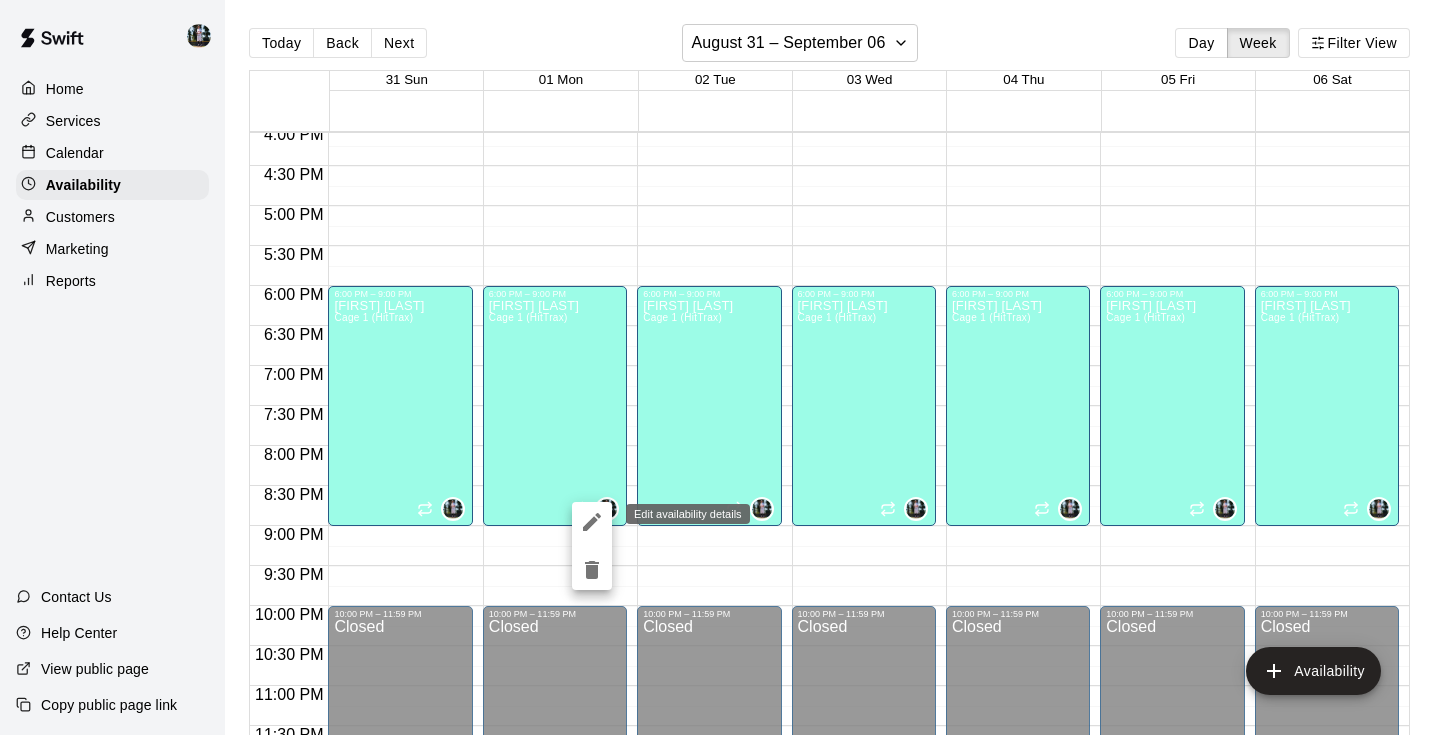 click 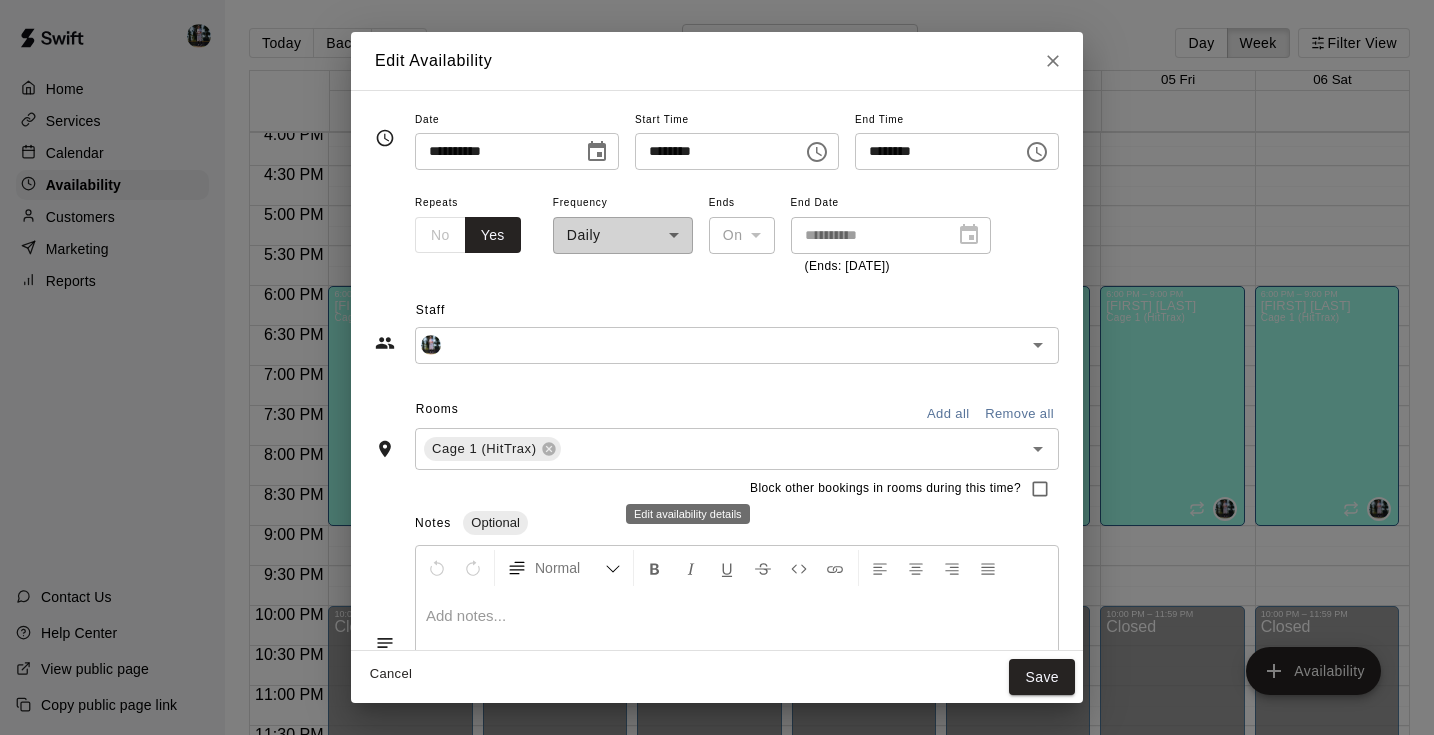 type on "**********" 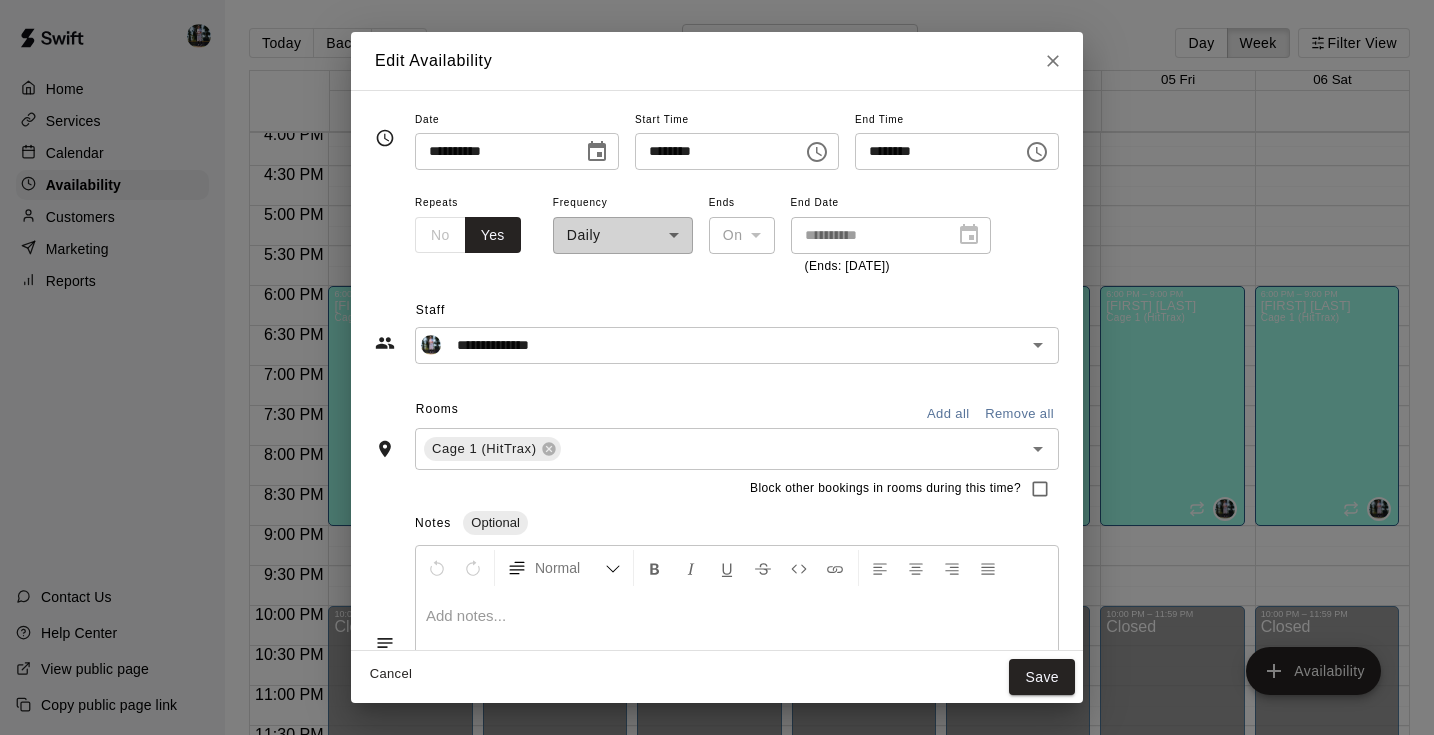 click 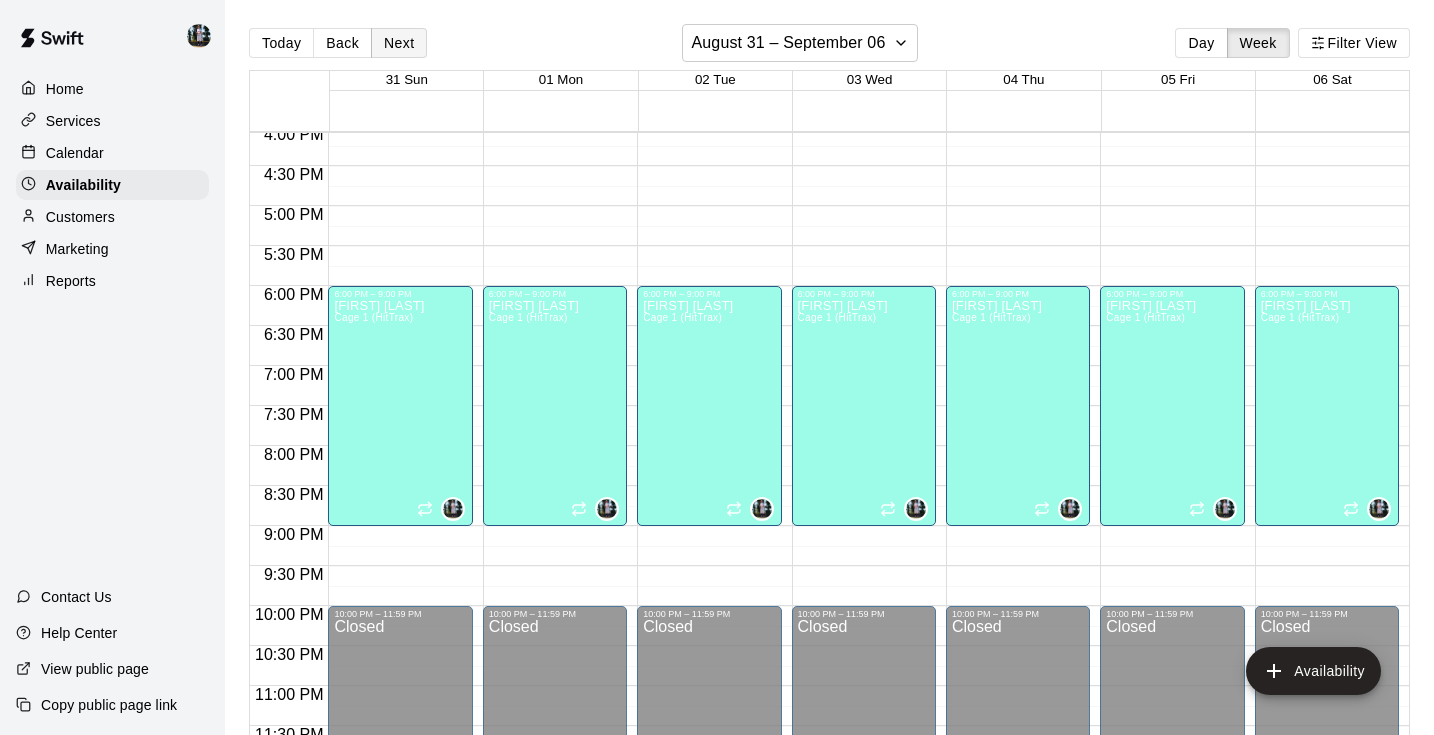 click on "Next" at bounding box center [399, 43] 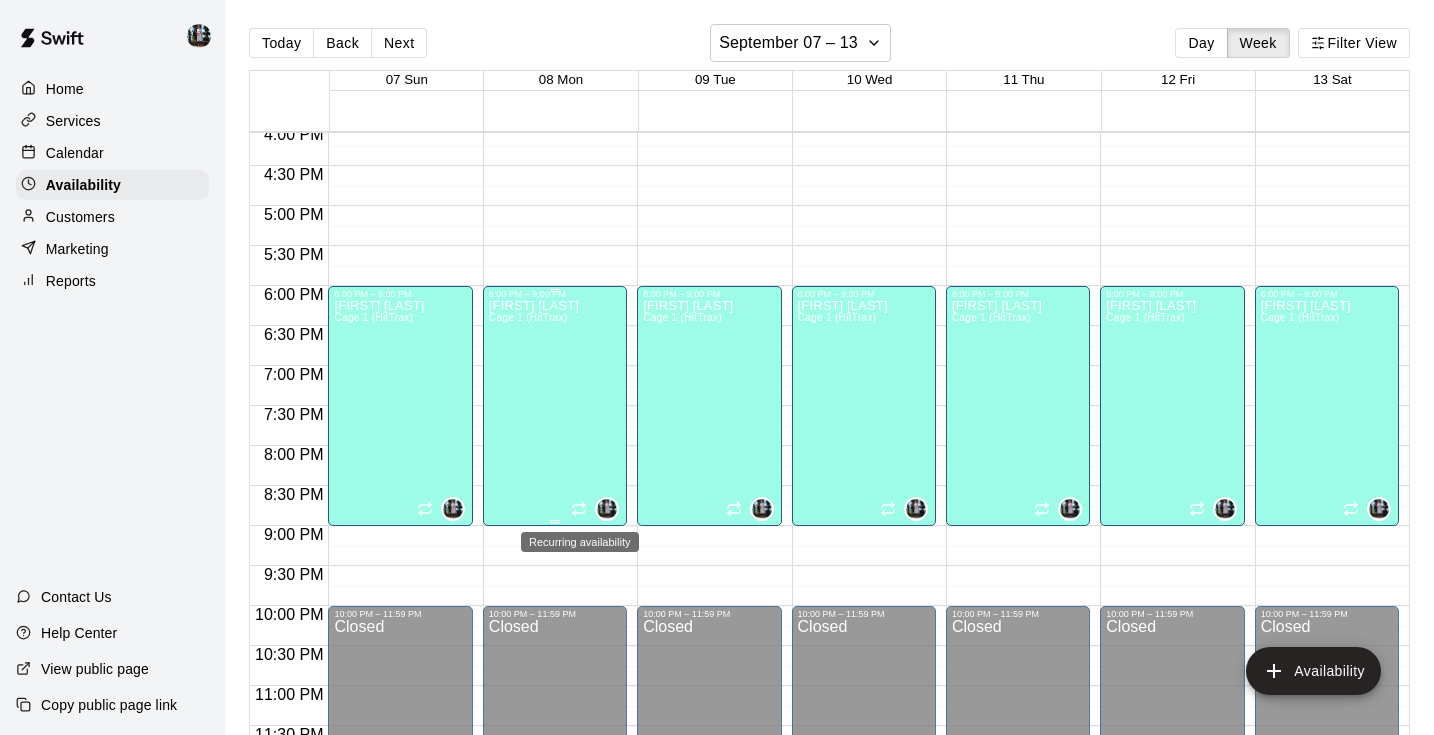 click 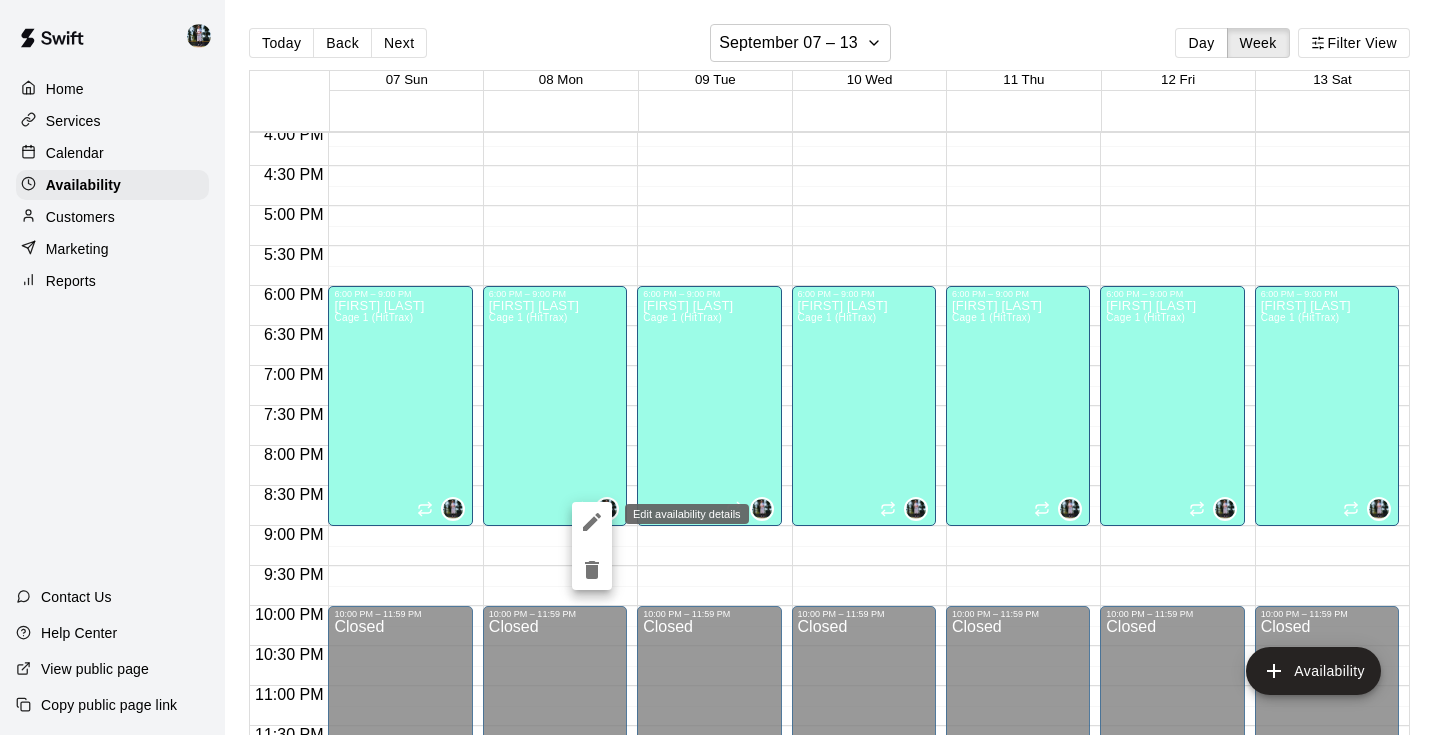 click 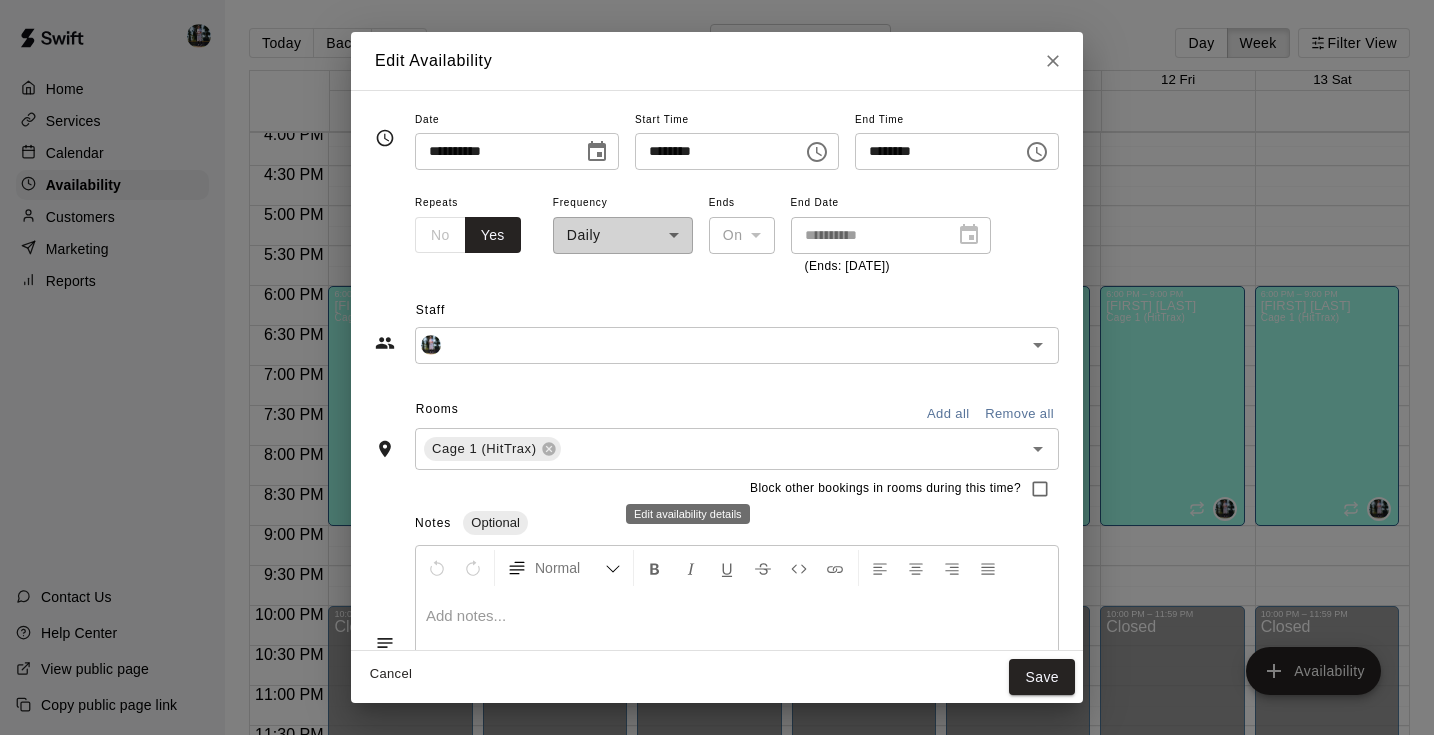 type on "**********" 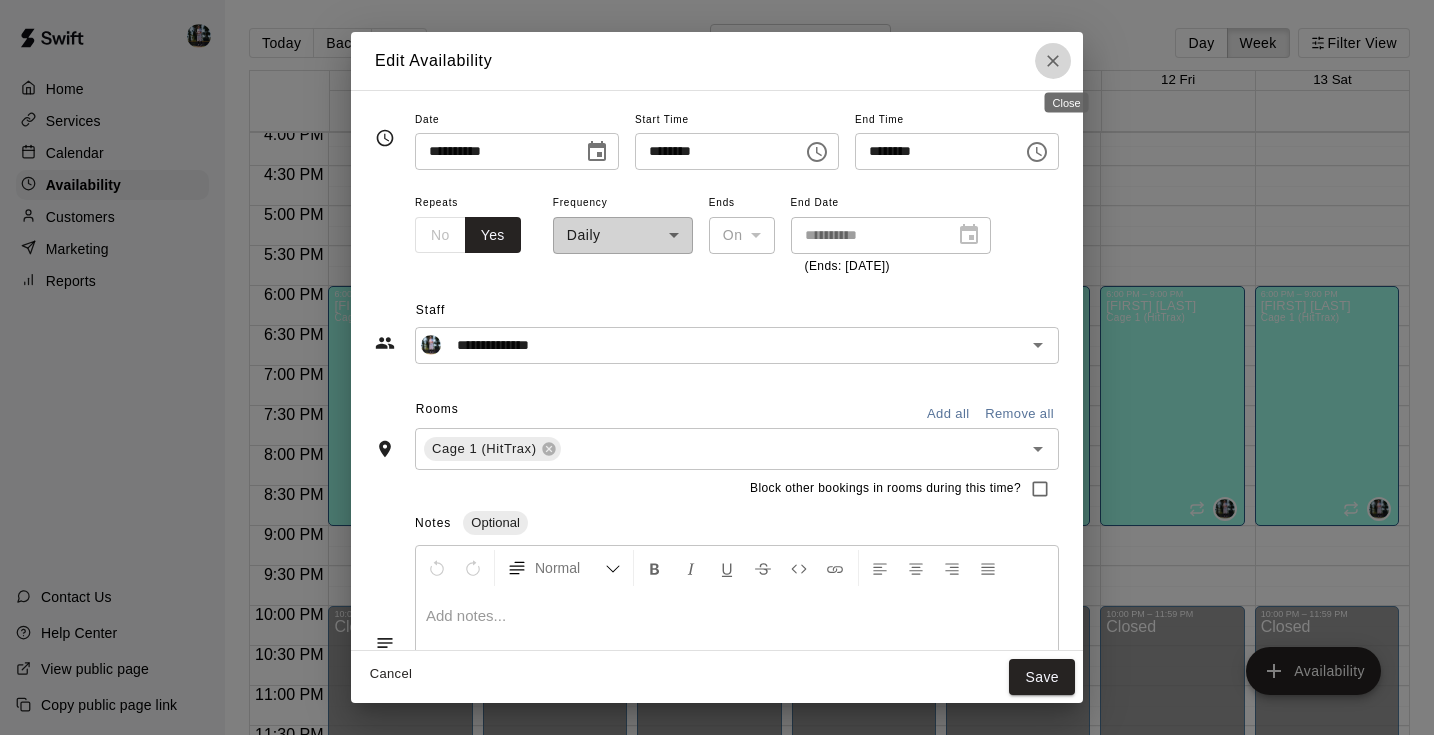 click 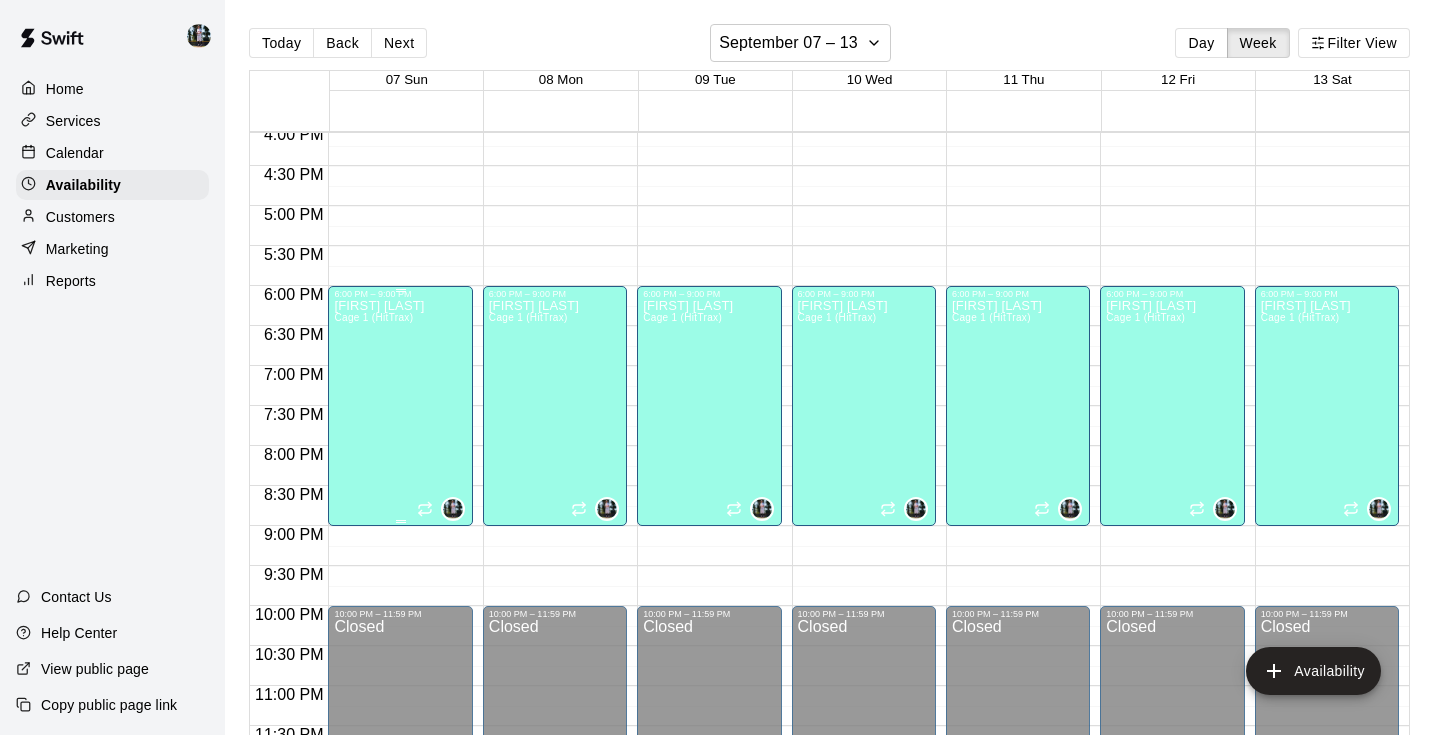 click at bounding box center [441, 509] 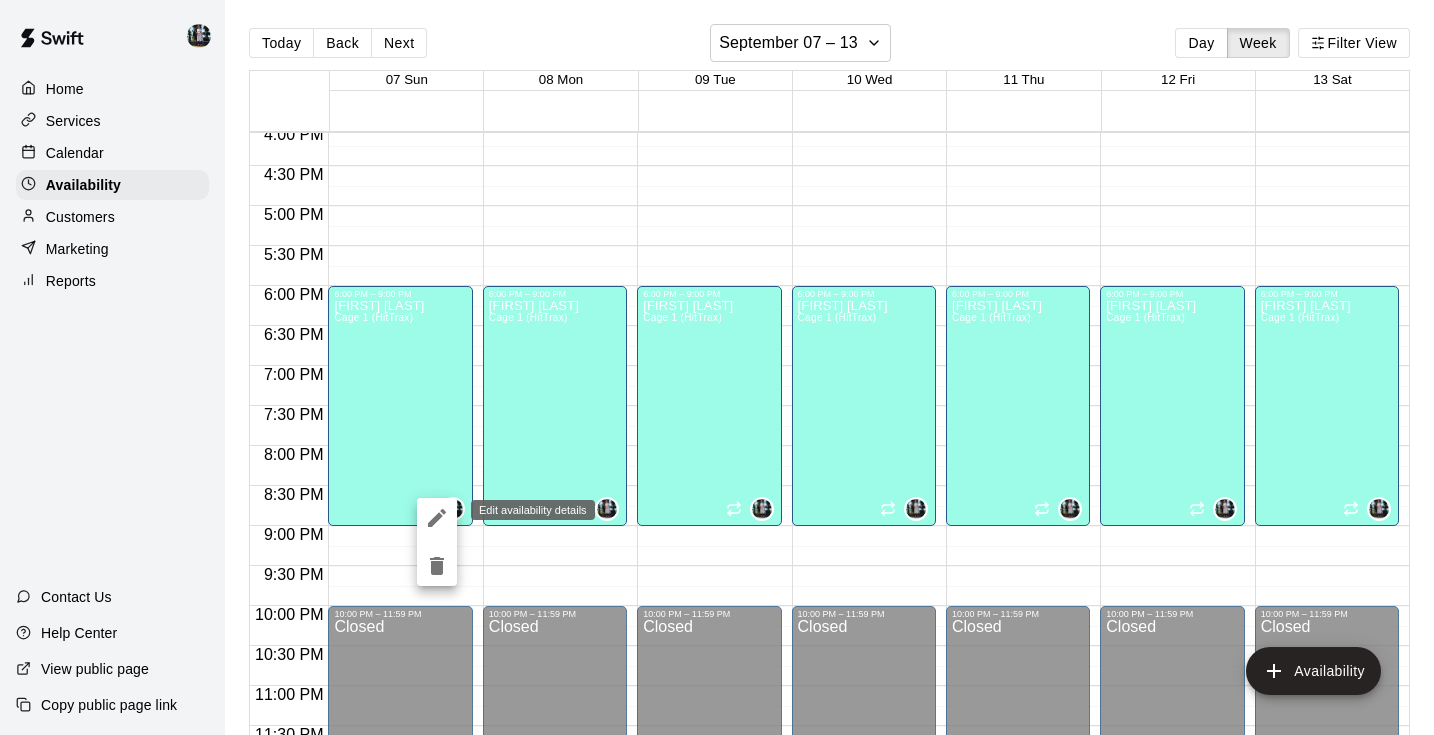 click 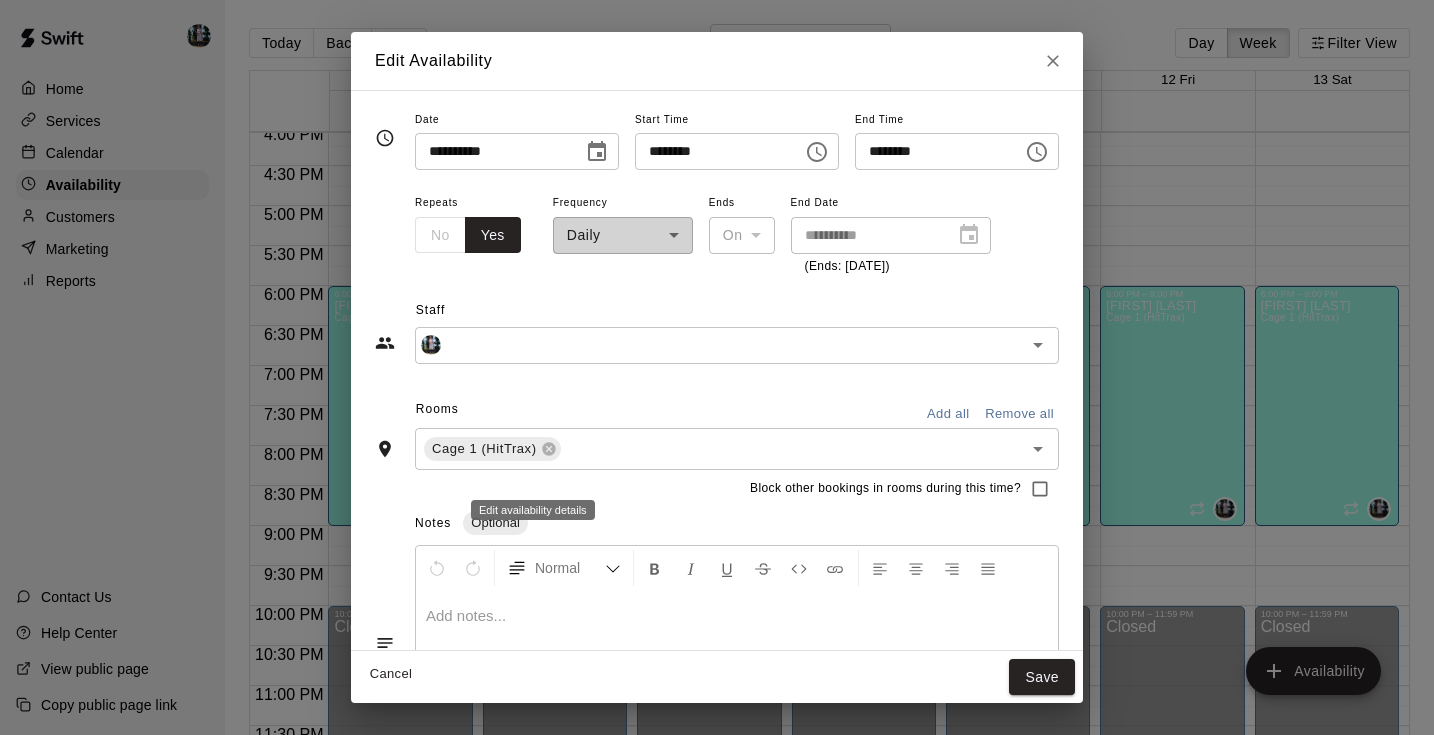 type on "**********" 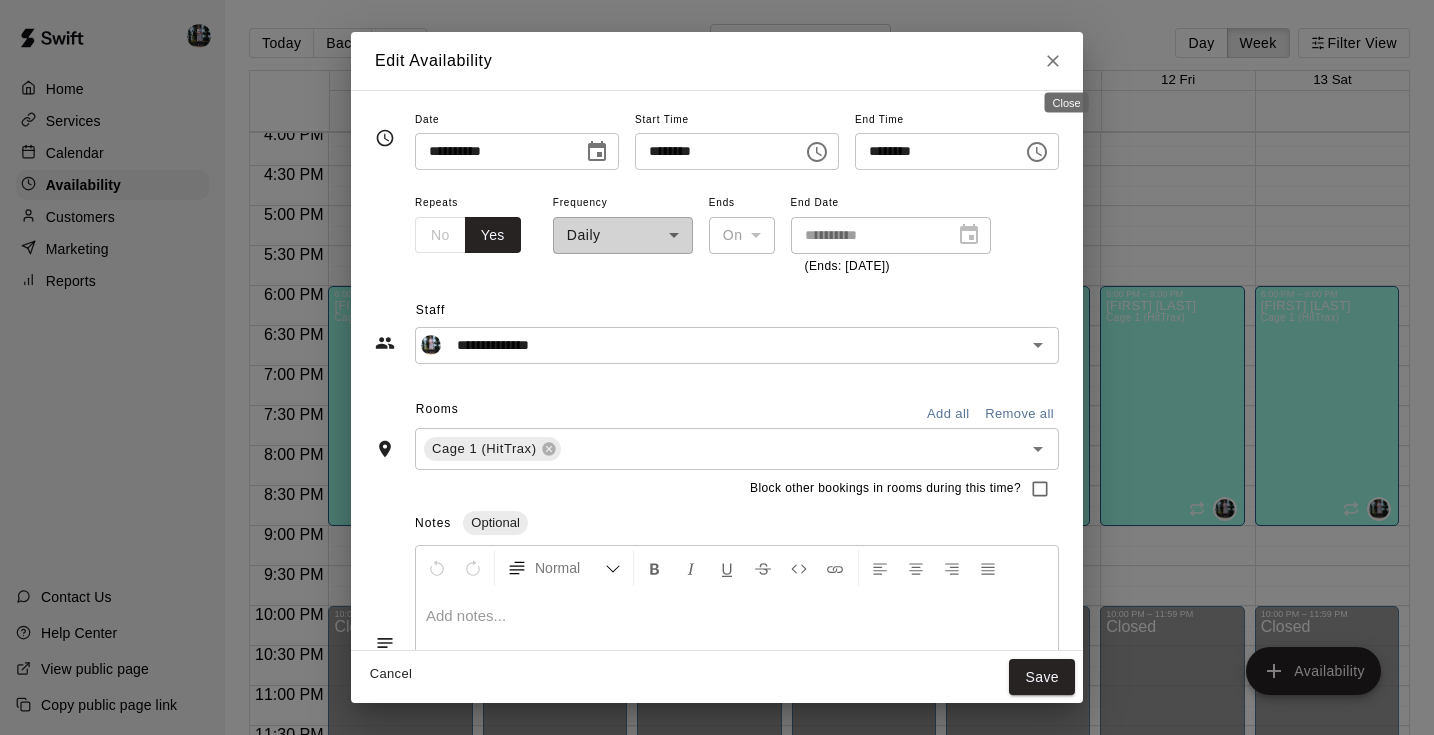 click 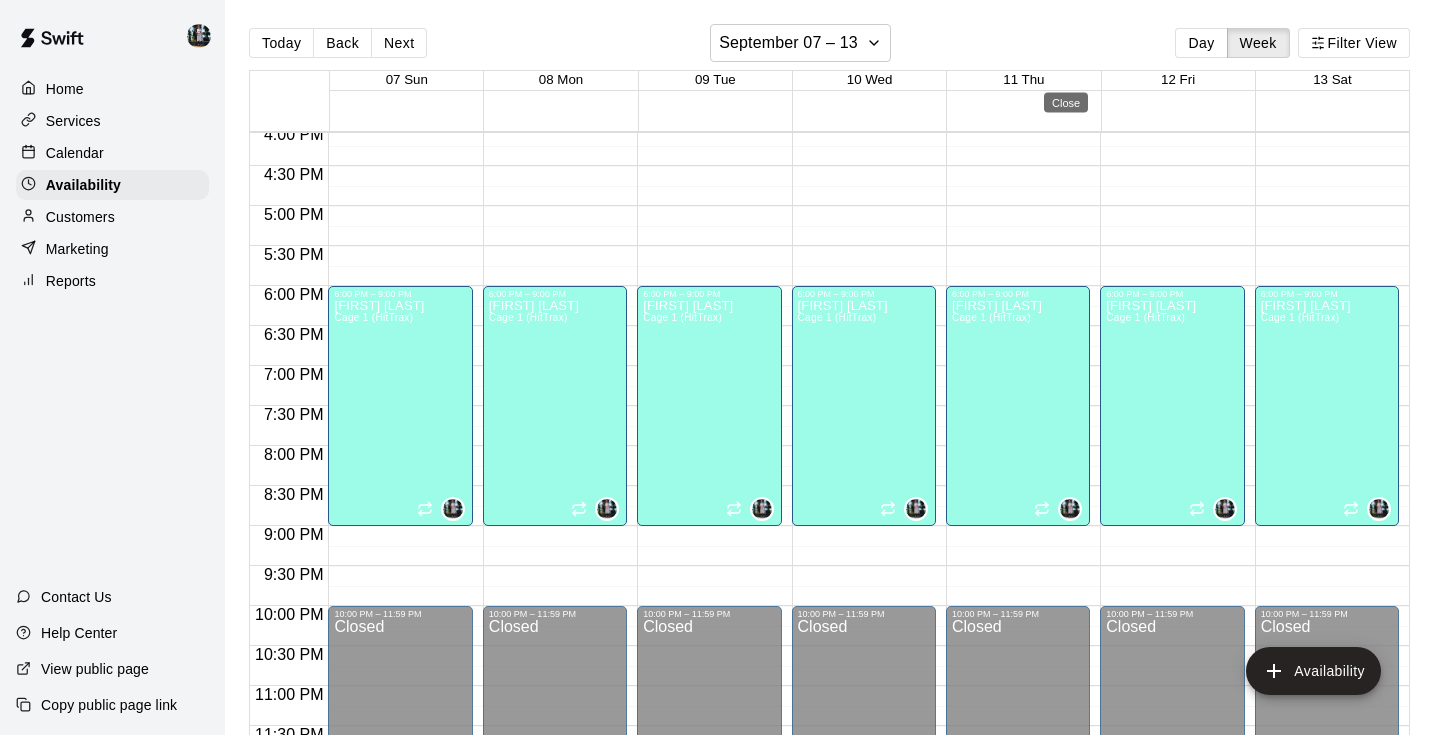 type on "**********" 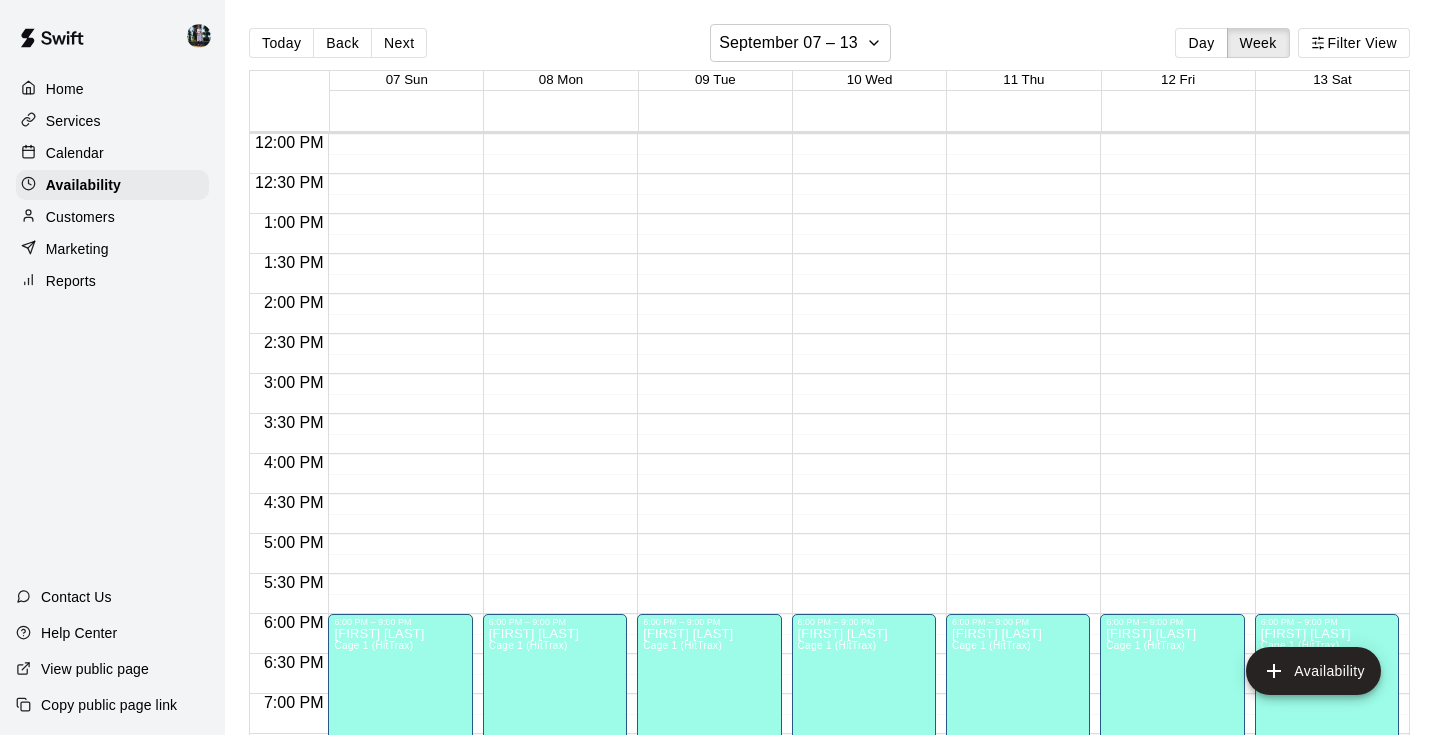 scroll, scrollTop: 952, scrollLeft: 0, axis: vertical 